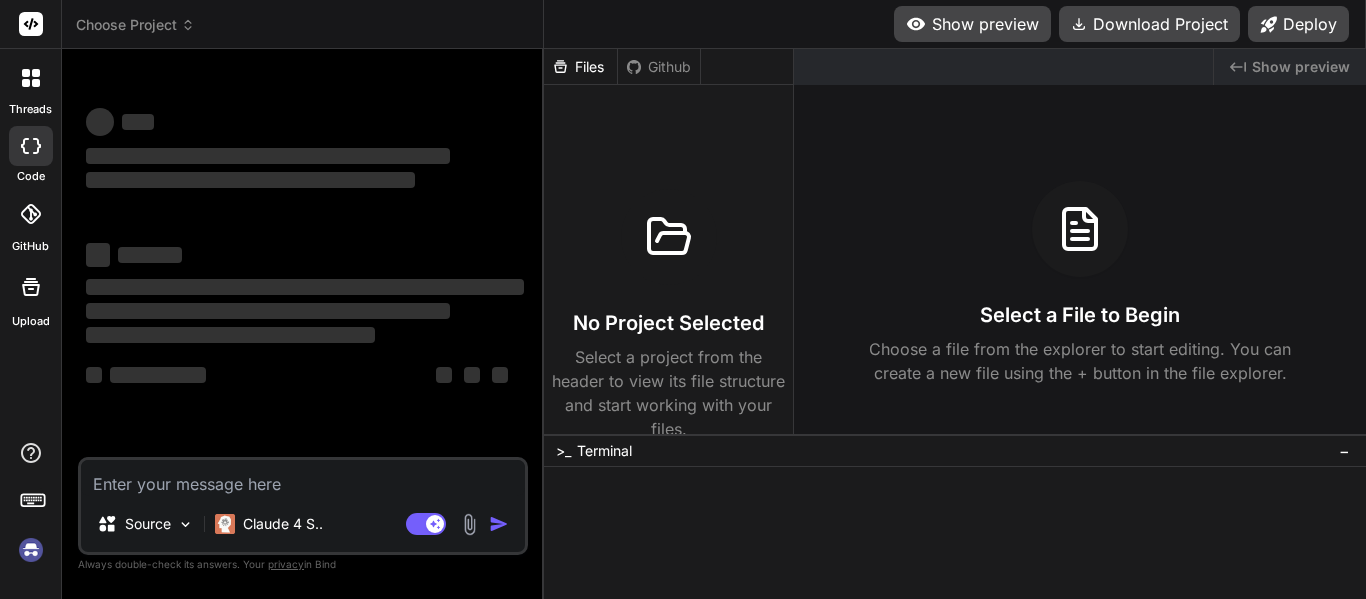 scroll, scrollTop: 0, scrollLeft: 0, axis: both 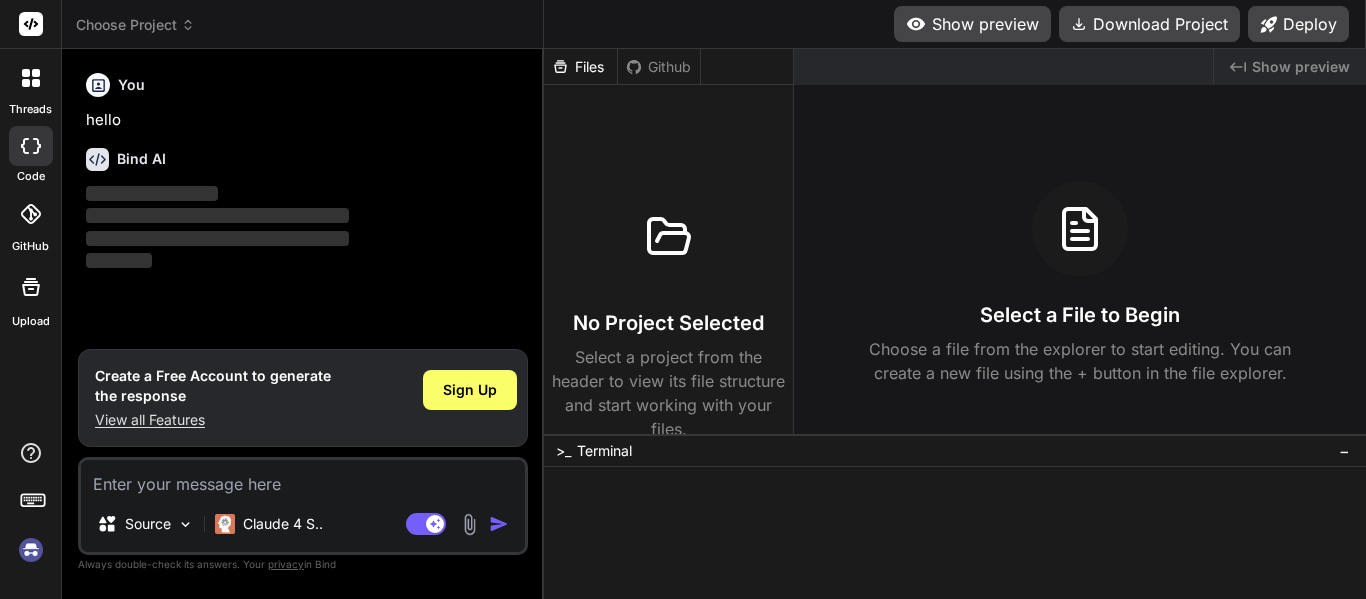 type on "x" 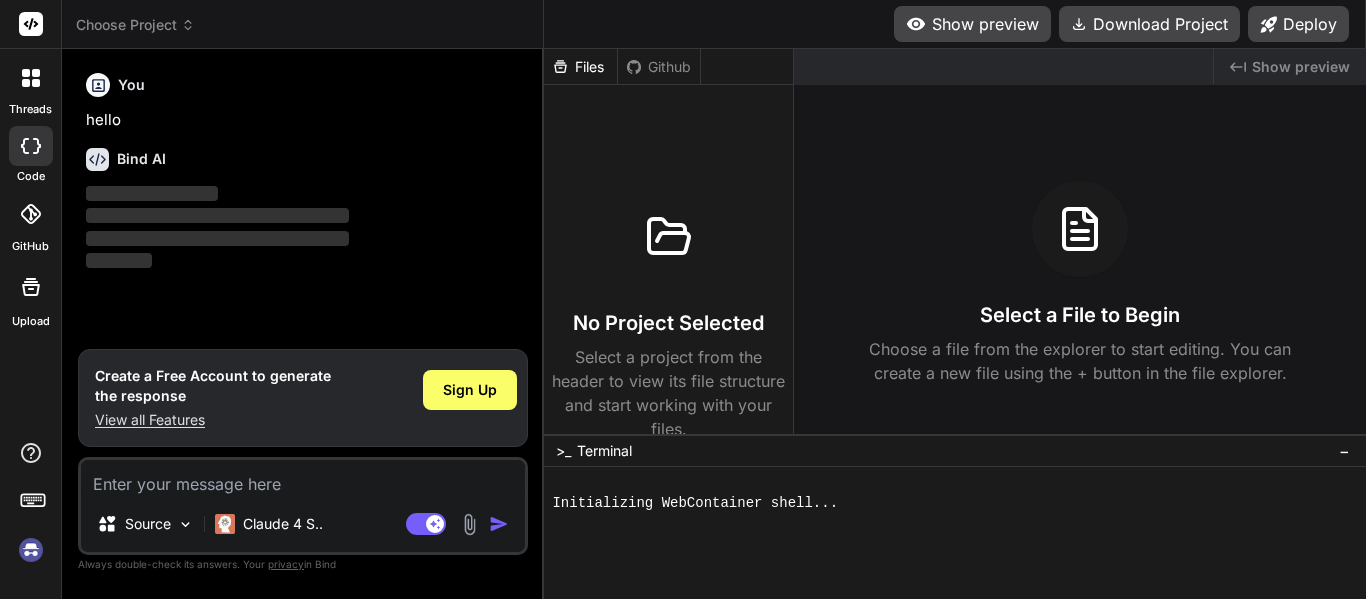 type on "a" 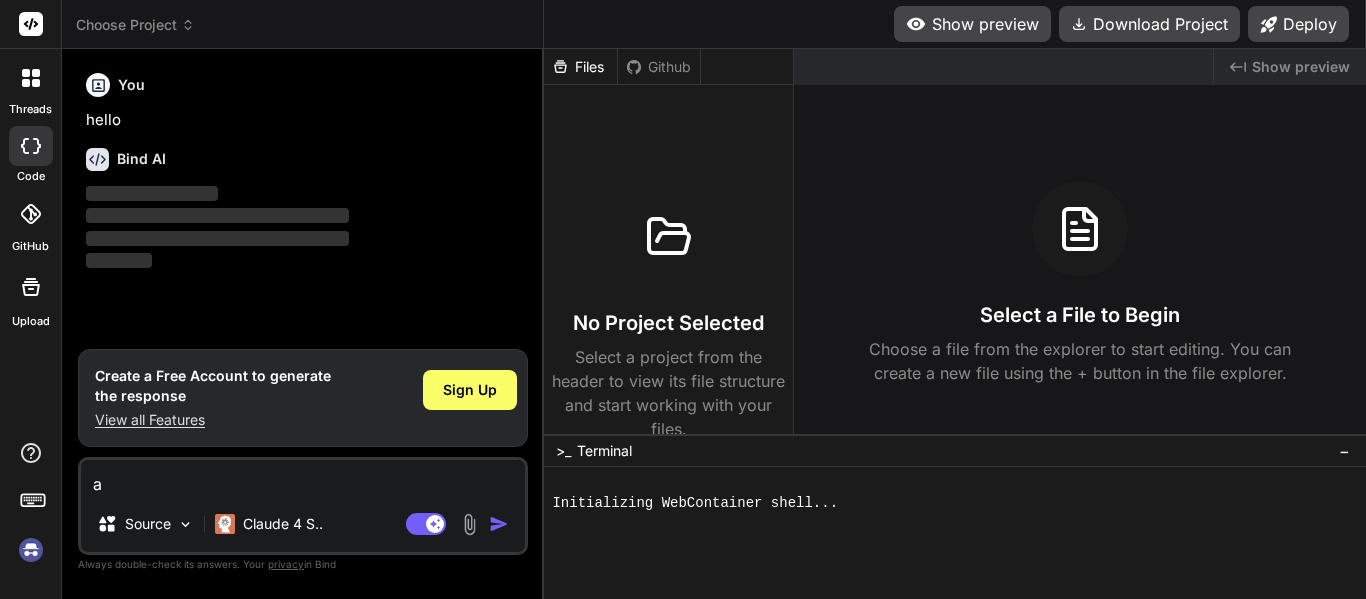 type on "an" 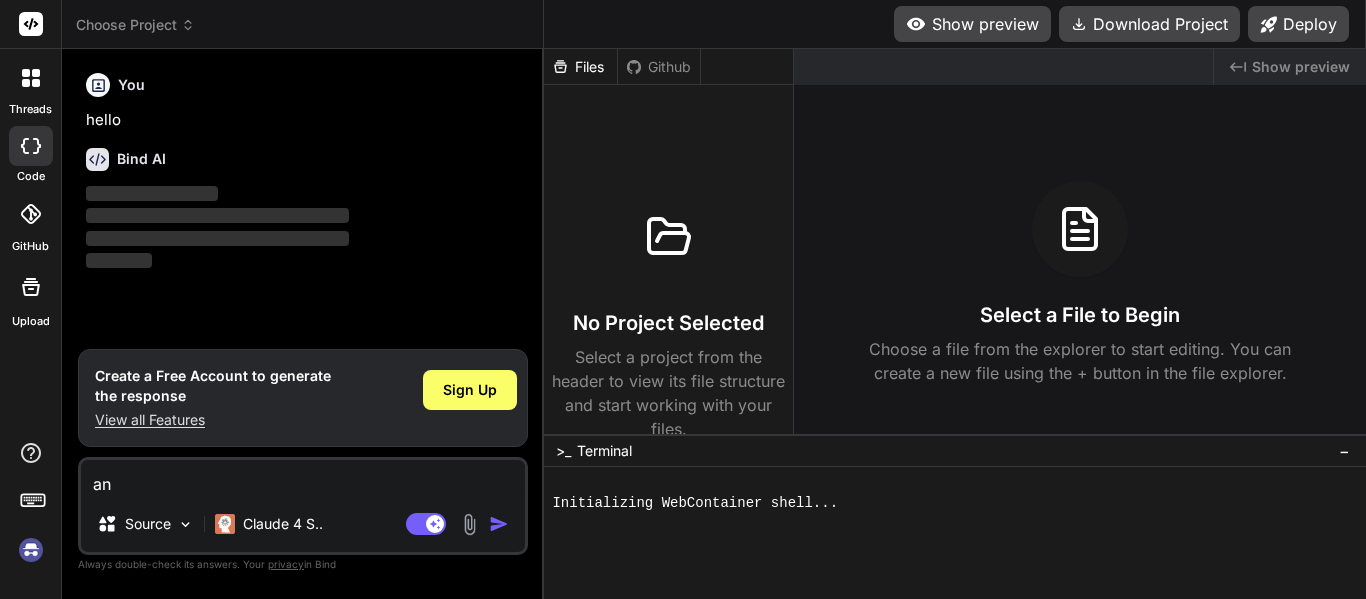 type on "an" 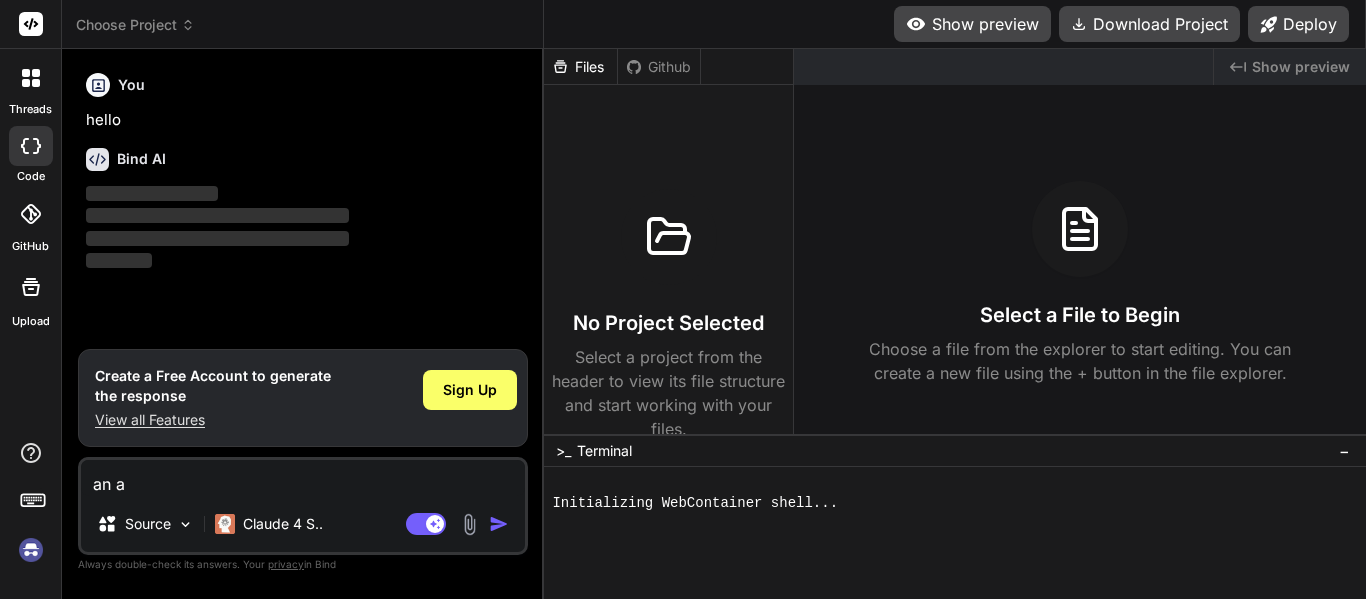 type on "an ap" 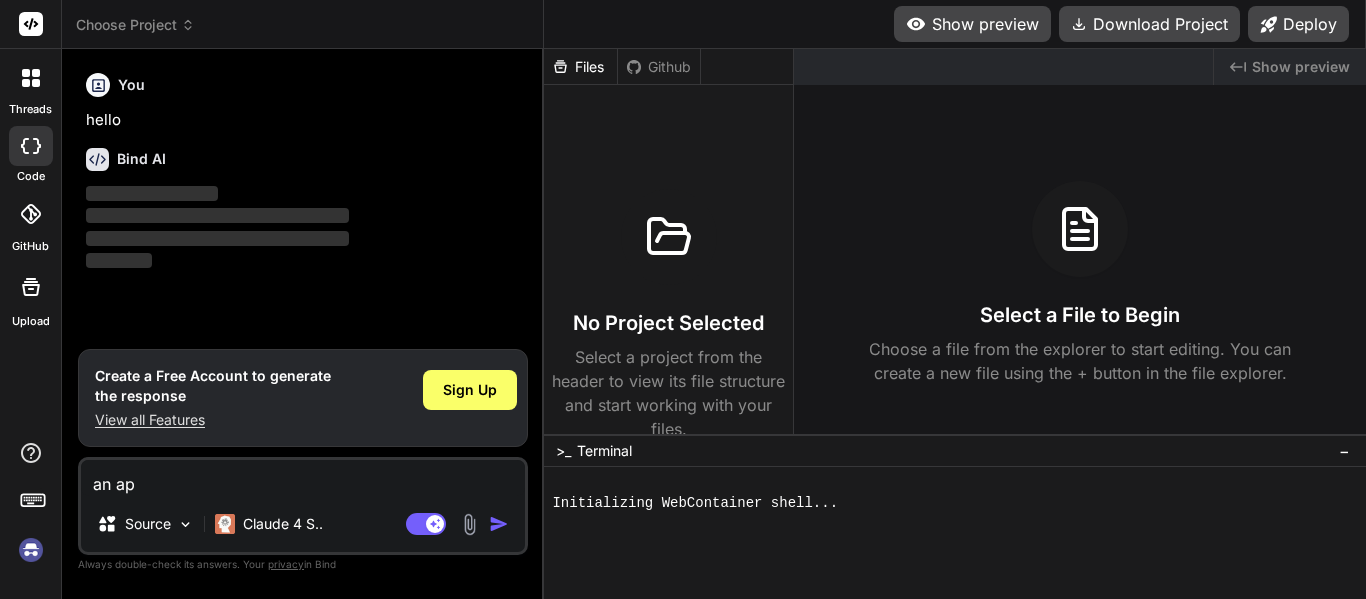 type on "an app" 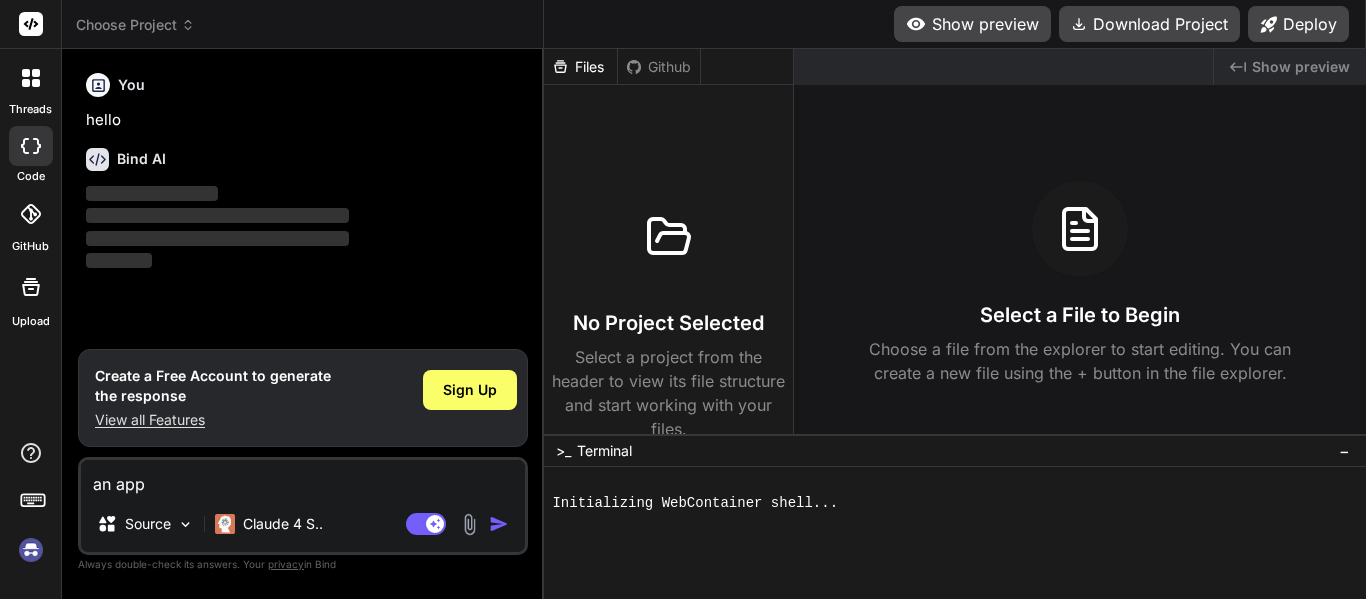 type on "an app" 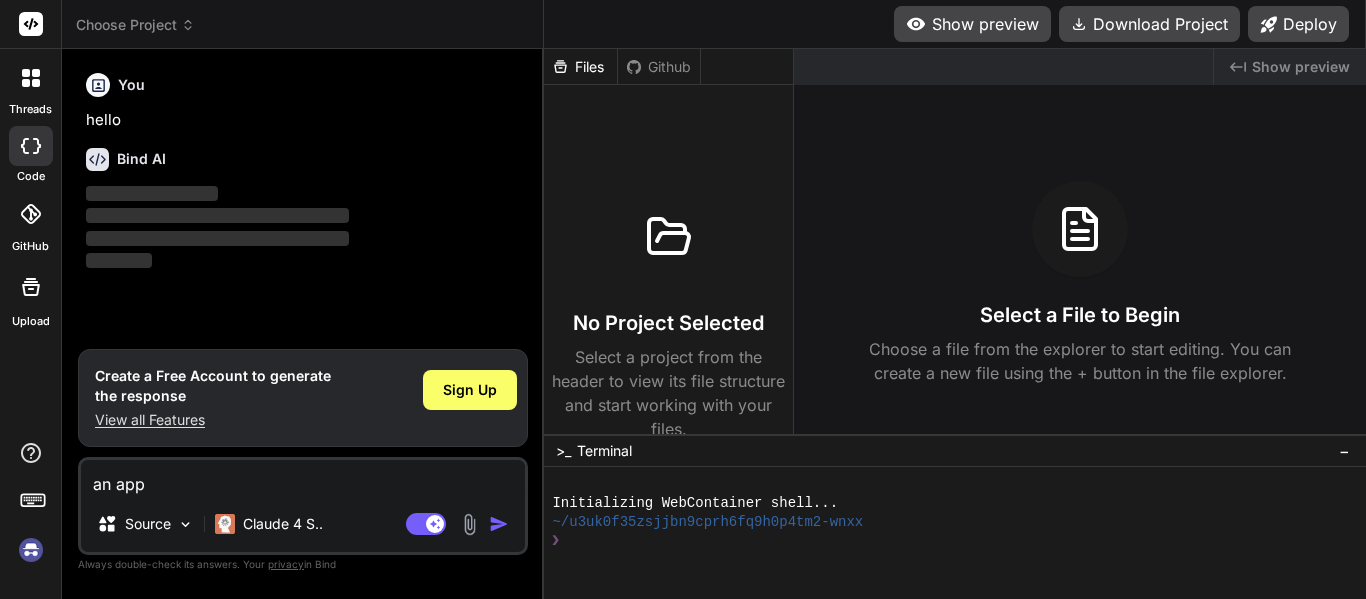 type on "an app i" 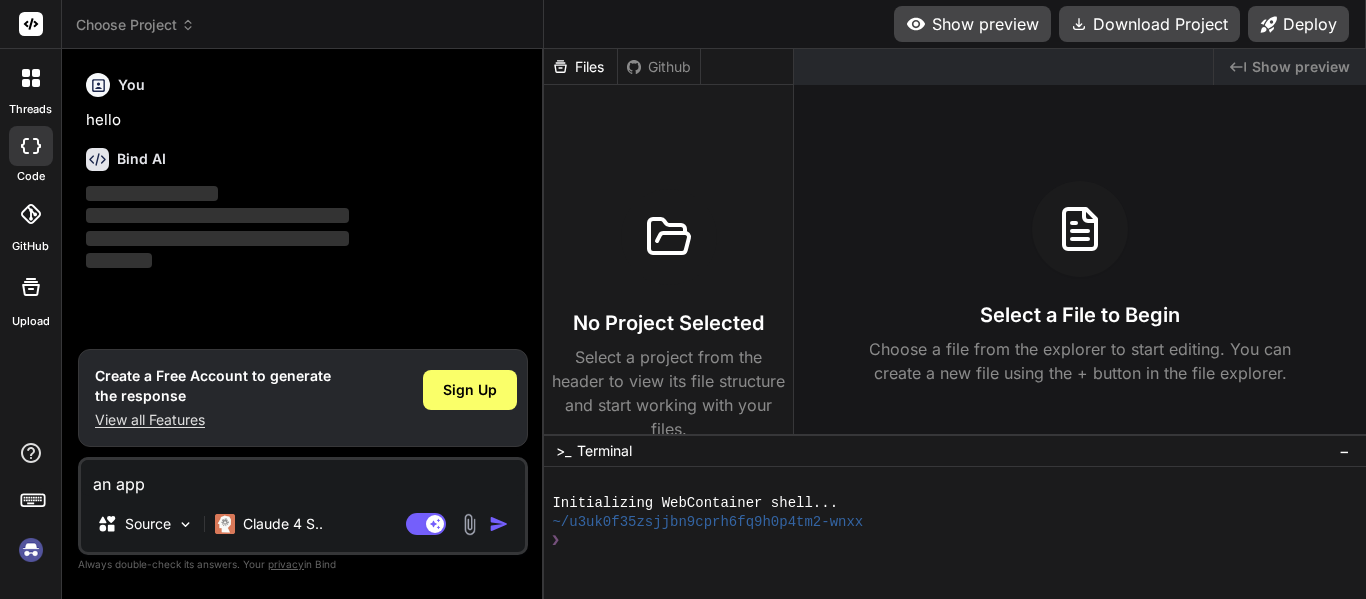 type on "x" 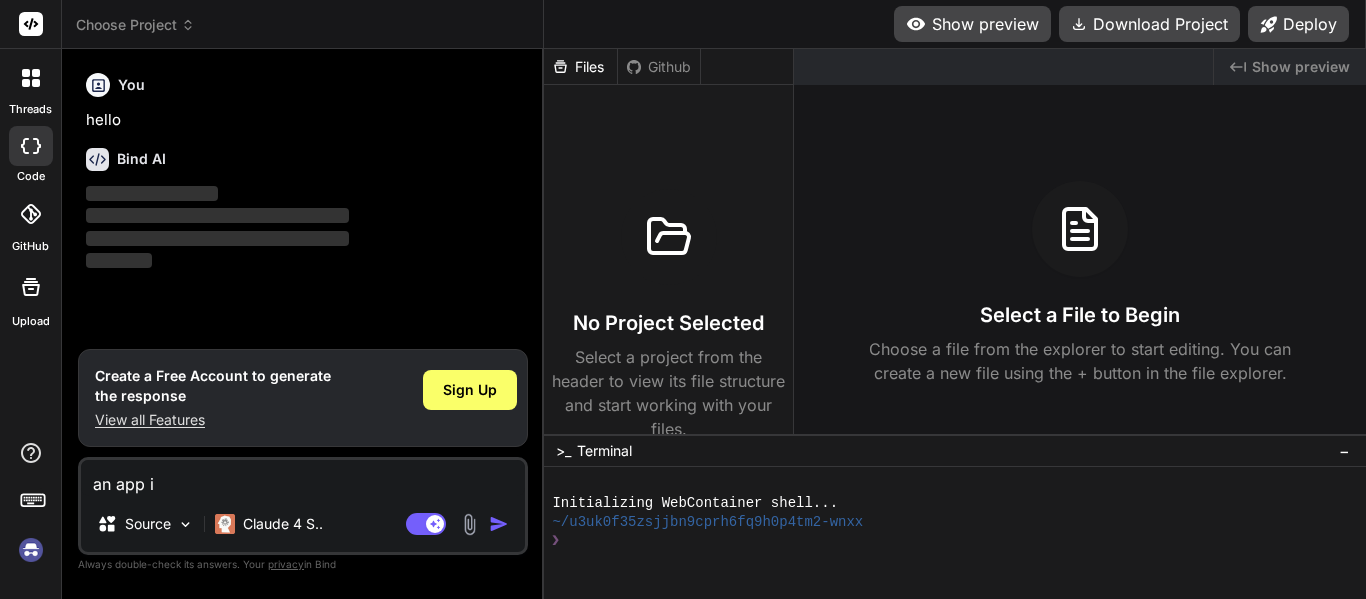 type on "an app in" 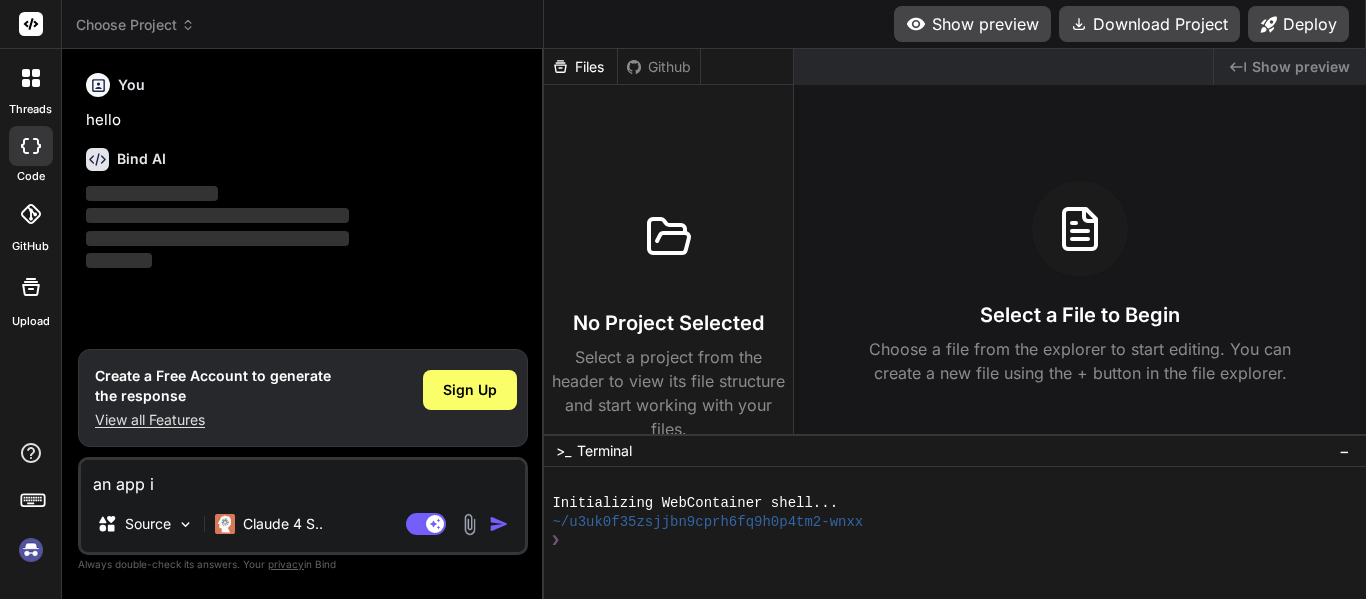 type on "x" 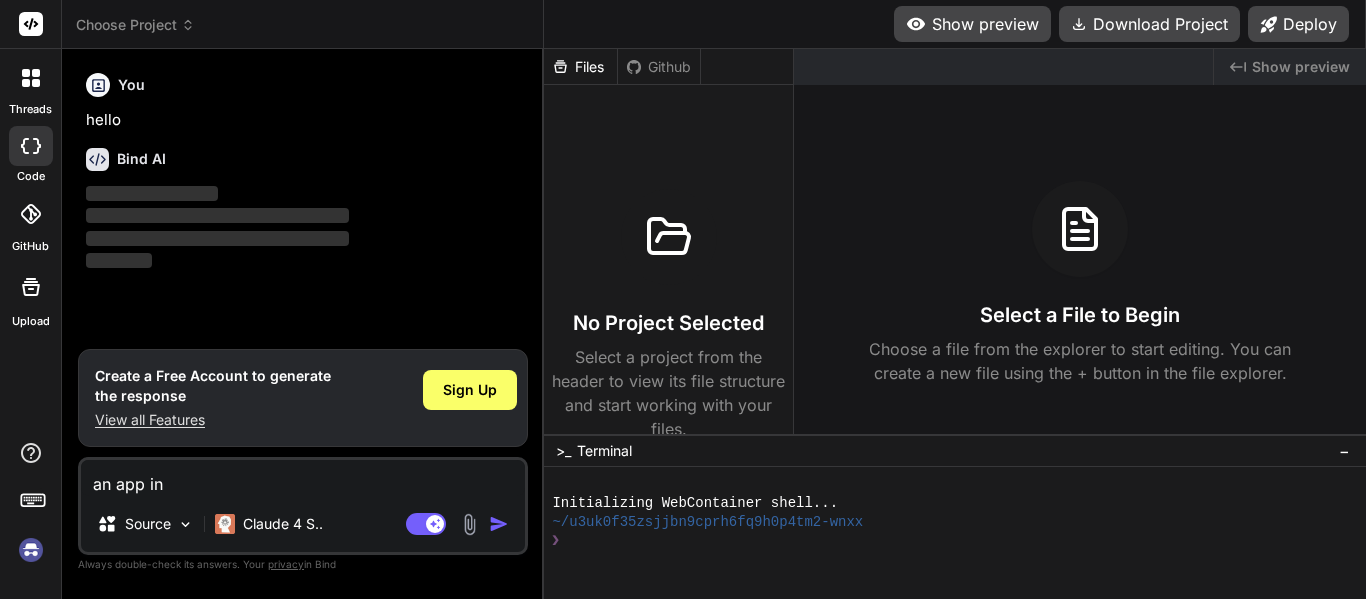 type on "an app in" 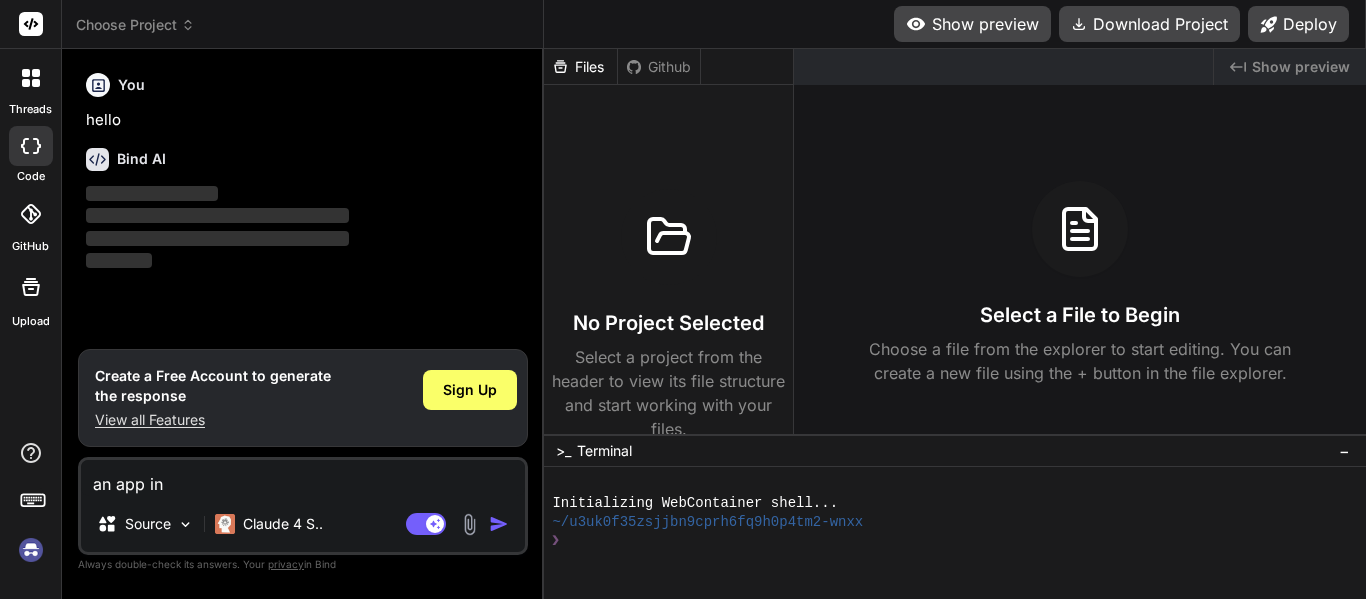 type on "an app in j" 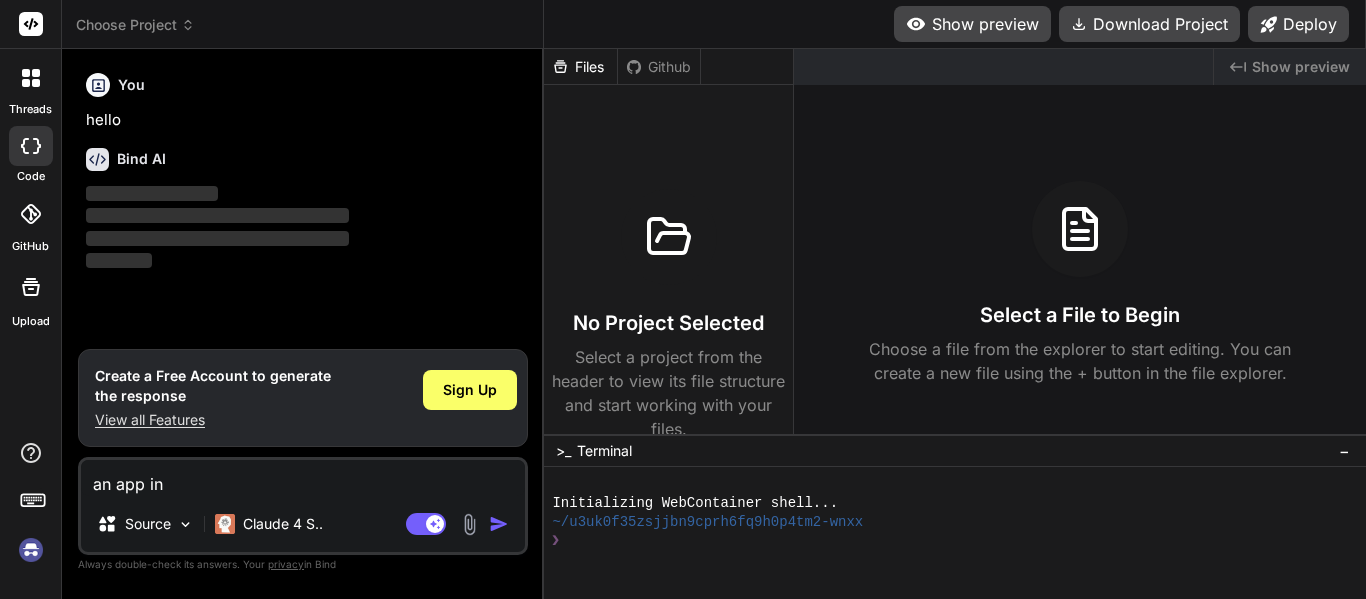 type on "x" 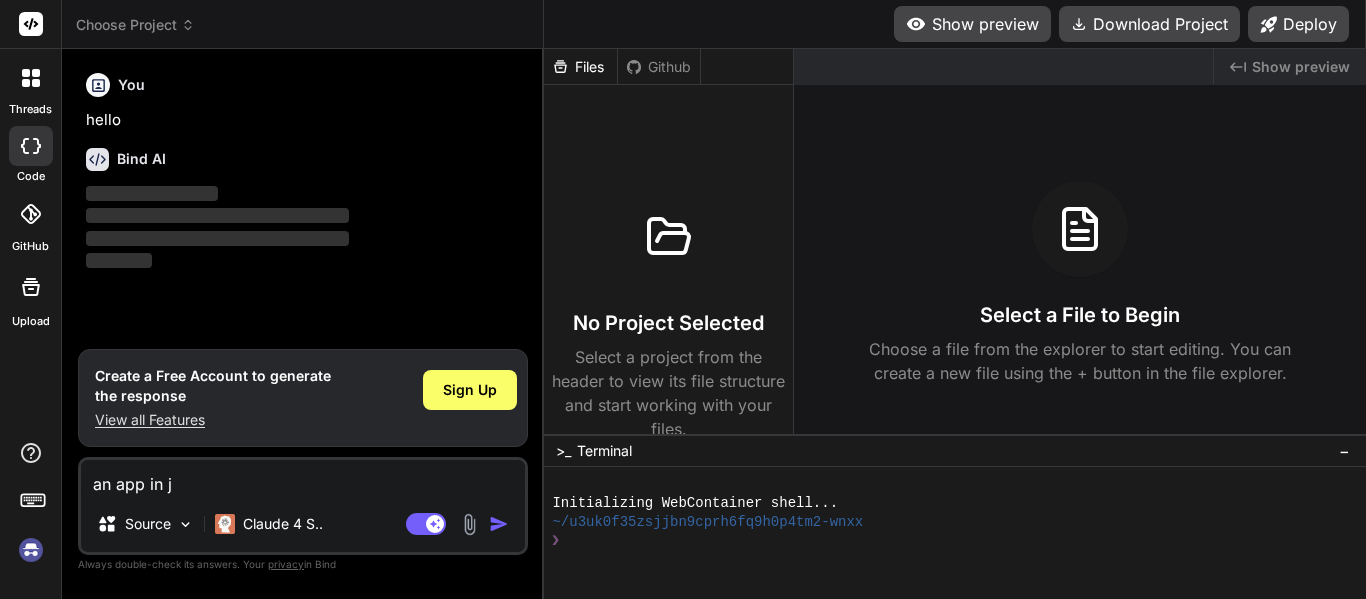 type on "an app in ja" 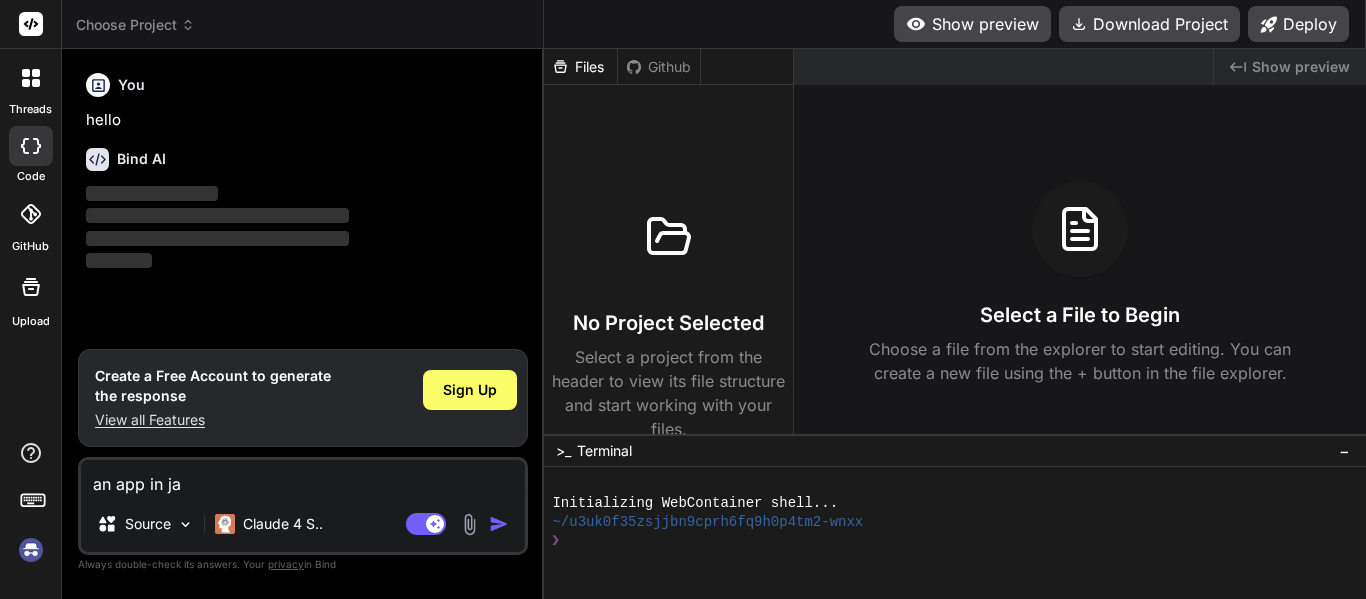 type on "an app in jav" 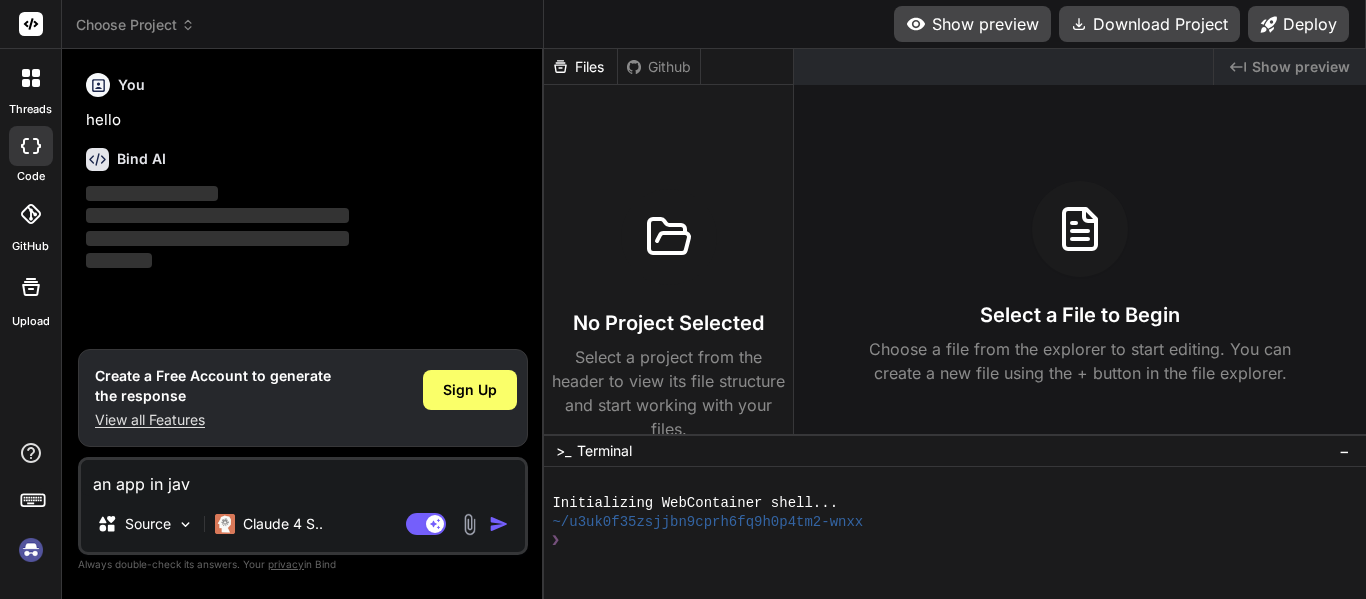 type on "an app in java" 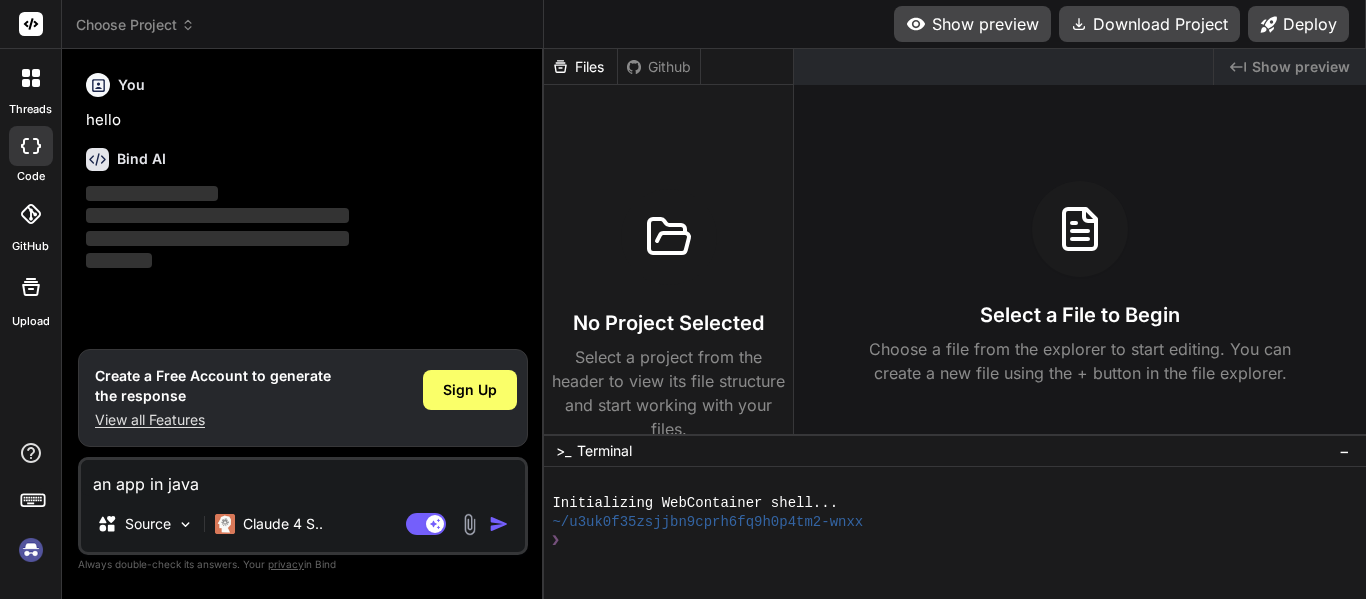 type on "an app in java" 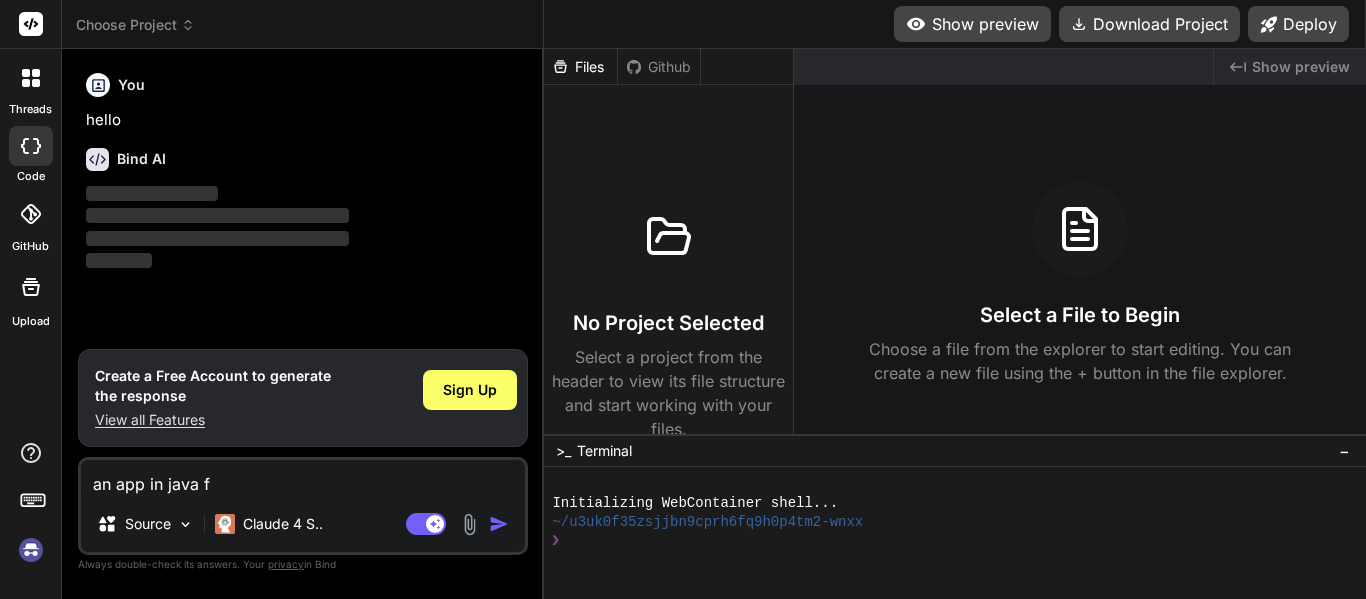 type on "an app in java fo" 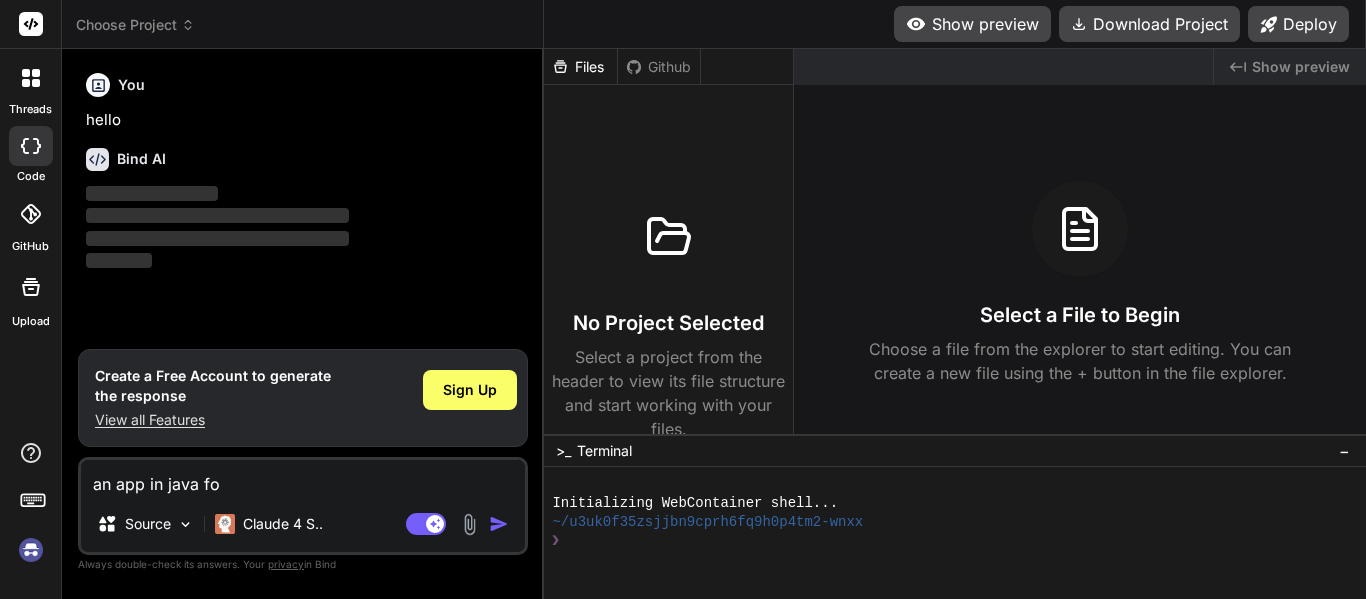 type on "an app in java for" 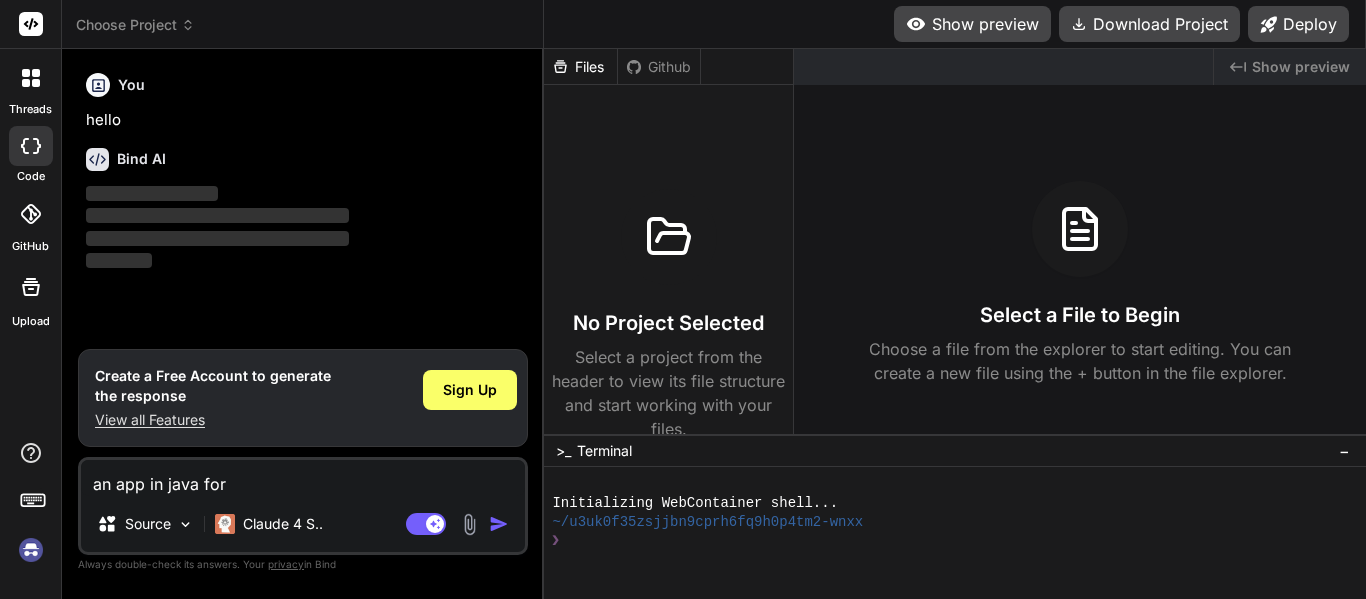 type on "an app in java for" 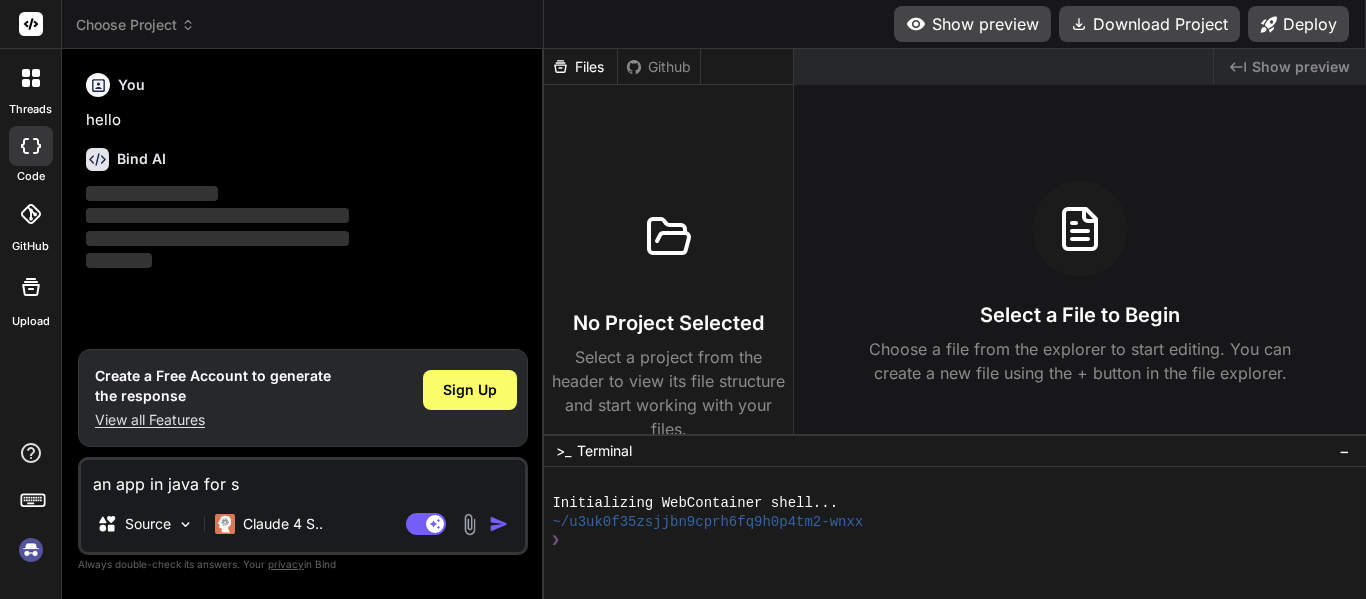type on "an app in java for sm" 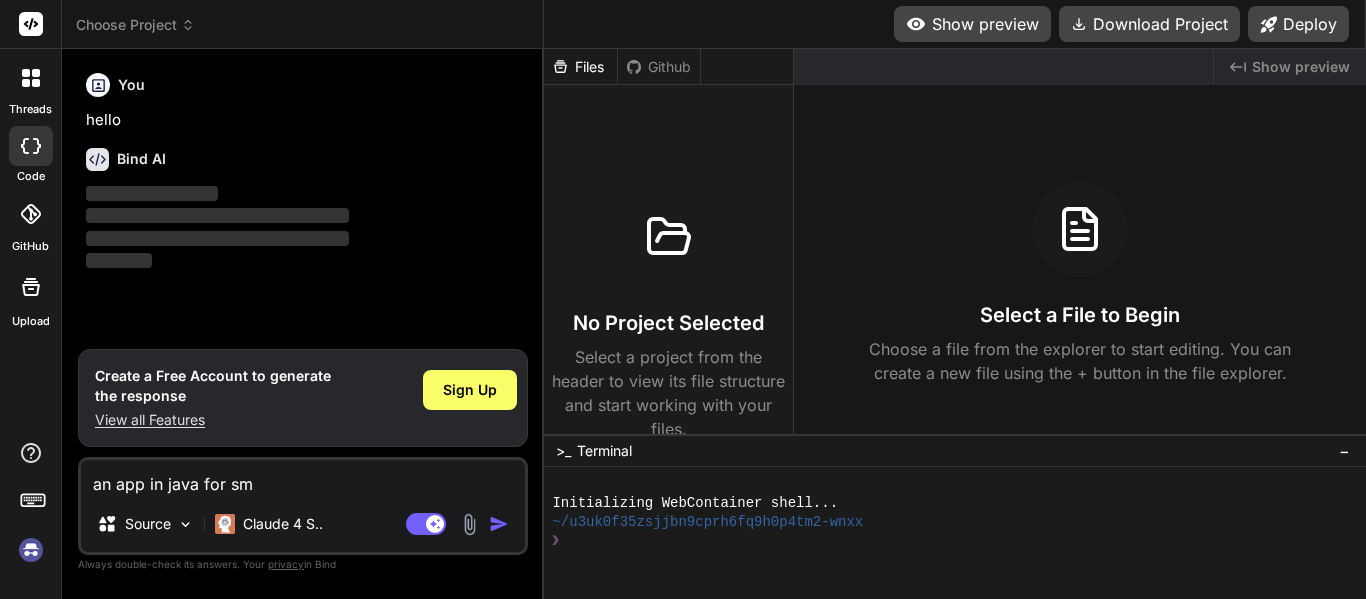 type on "an app in java for sma" 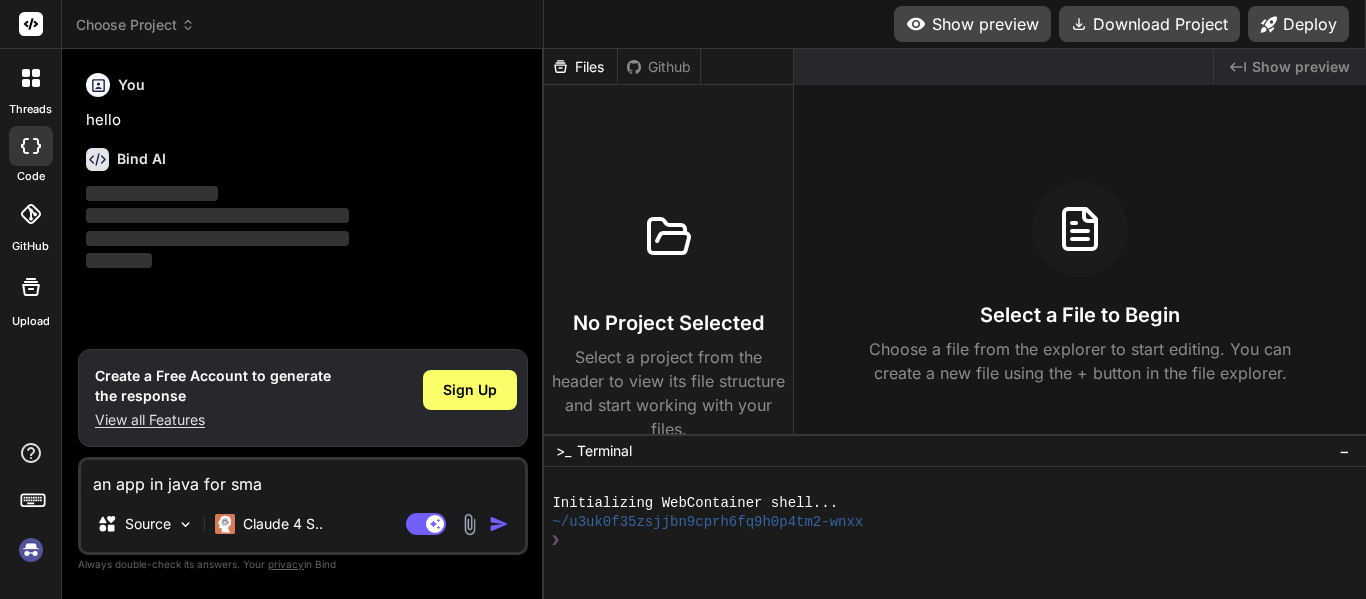 type on "an app in java for smar" 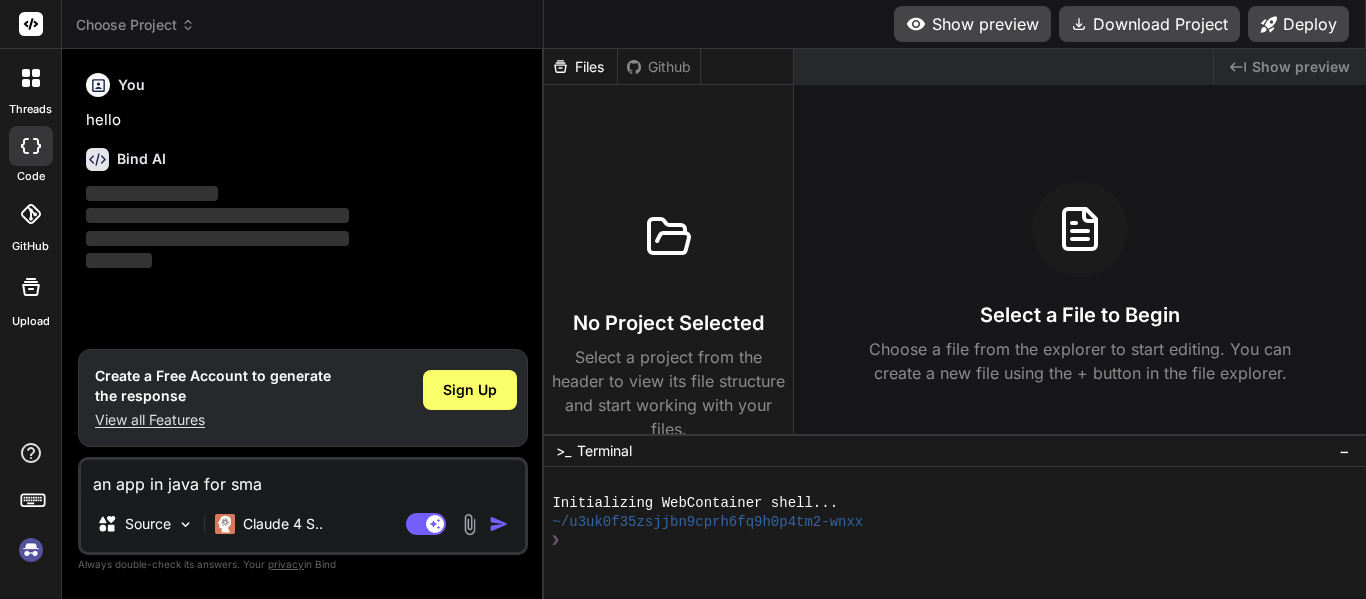 type on "x" 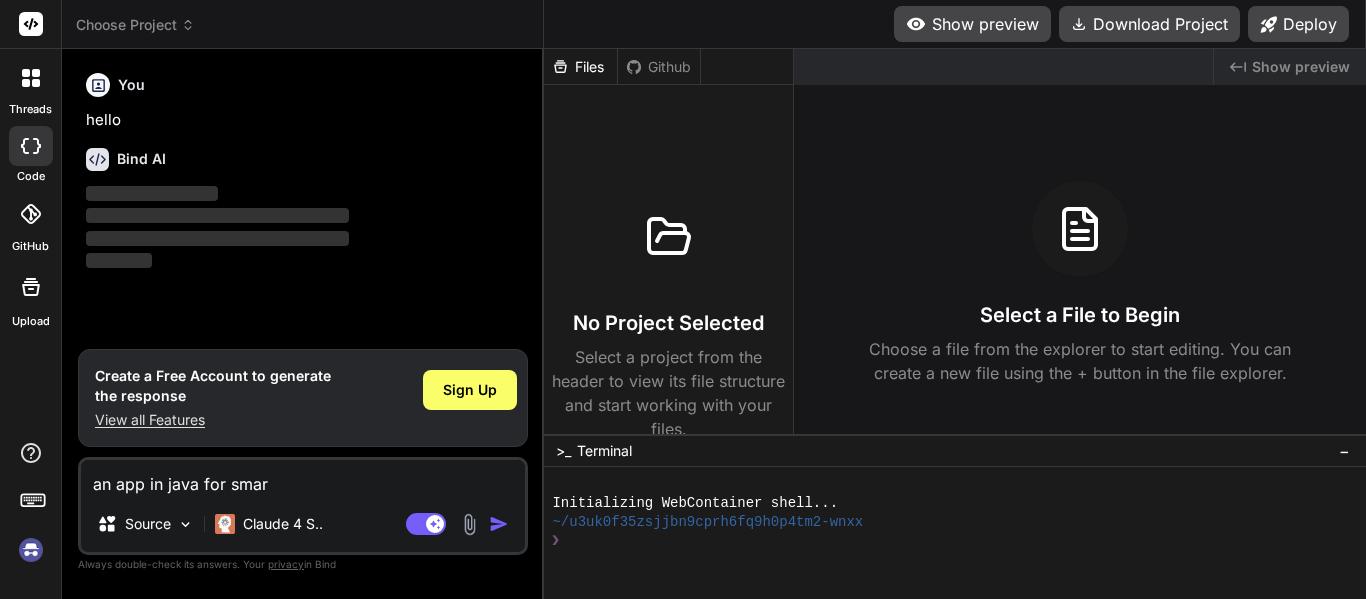 type on "an app in java for smart" 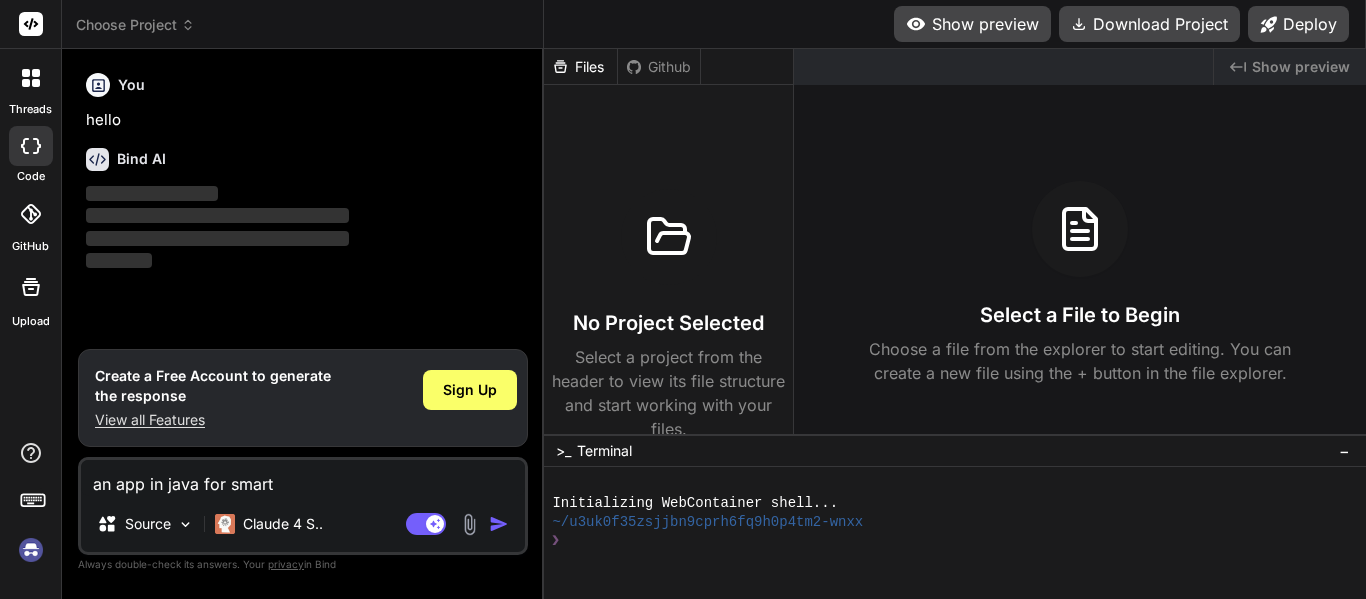 type on "an app in java for smart" 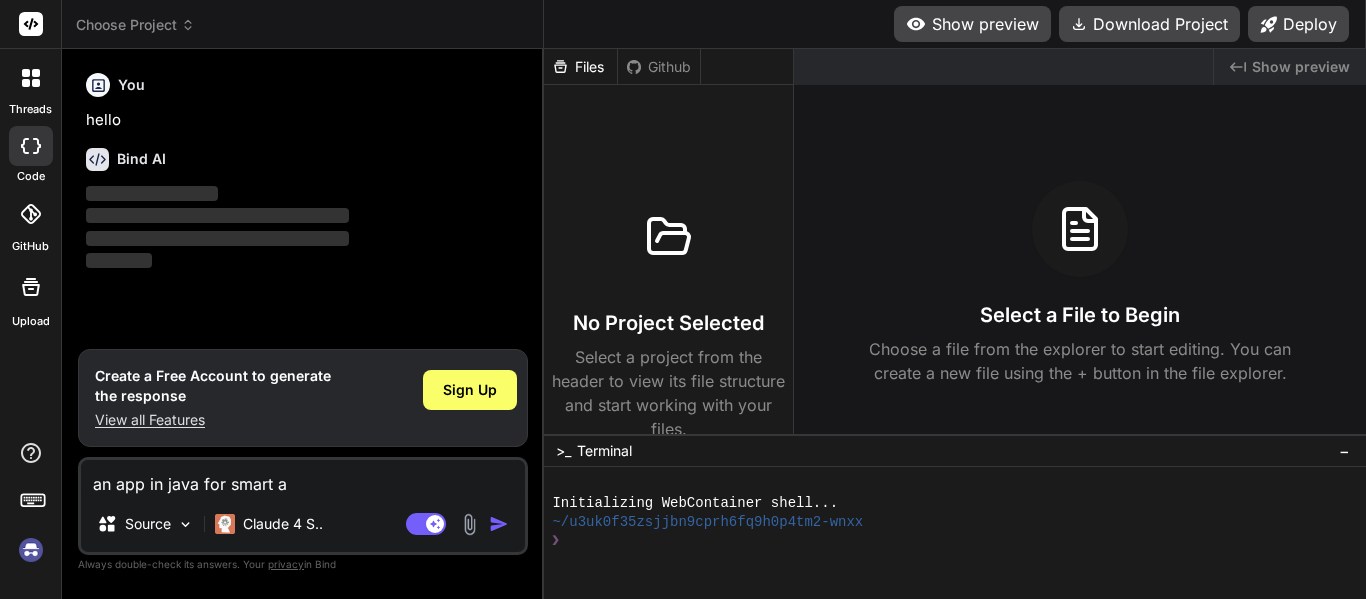 type on "an app in java for smart ai" 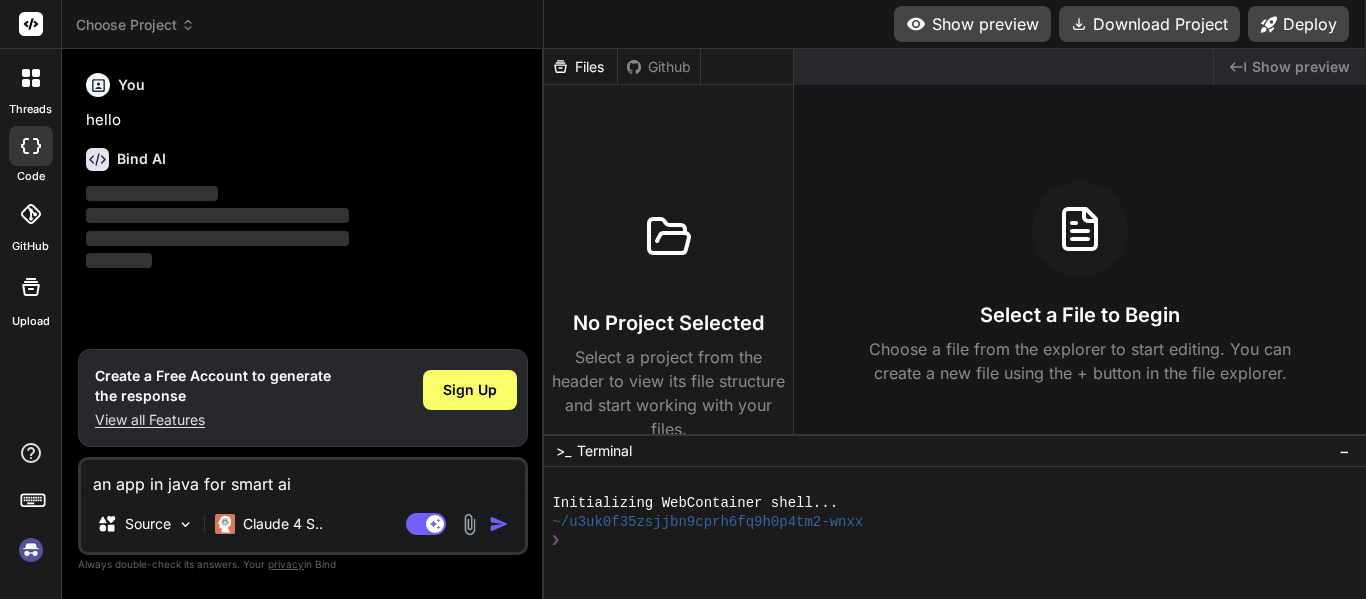 type on "an app in java for smart ai" 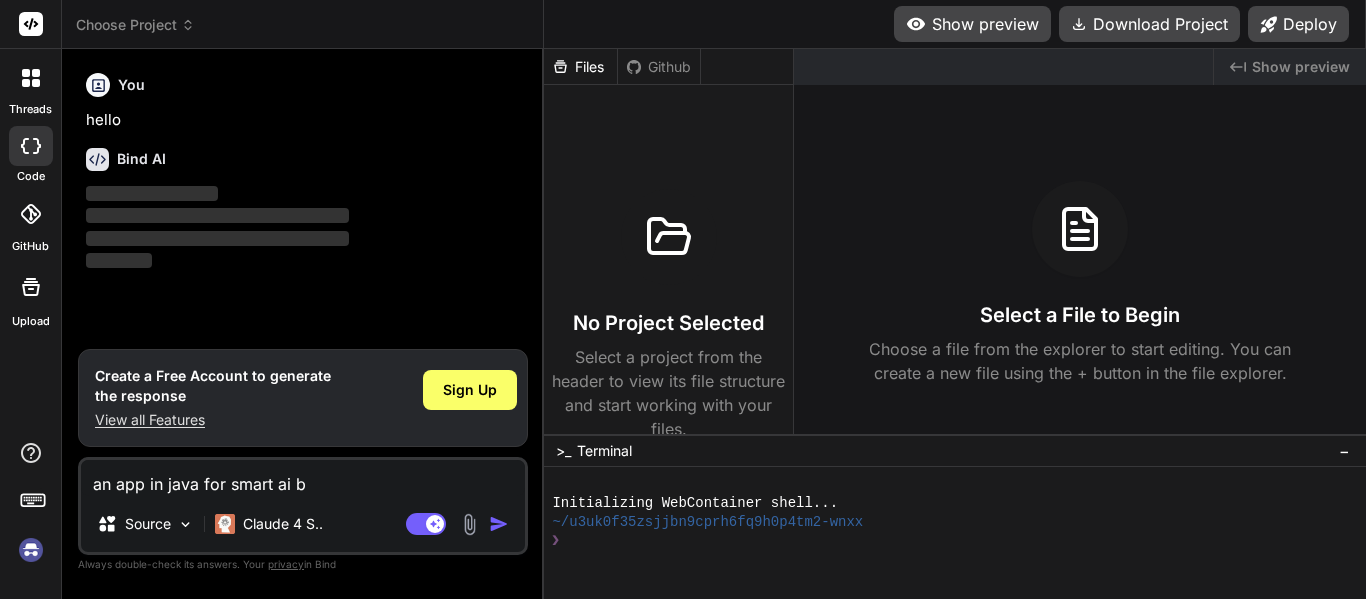 type on "an app in java for smart ai bl" 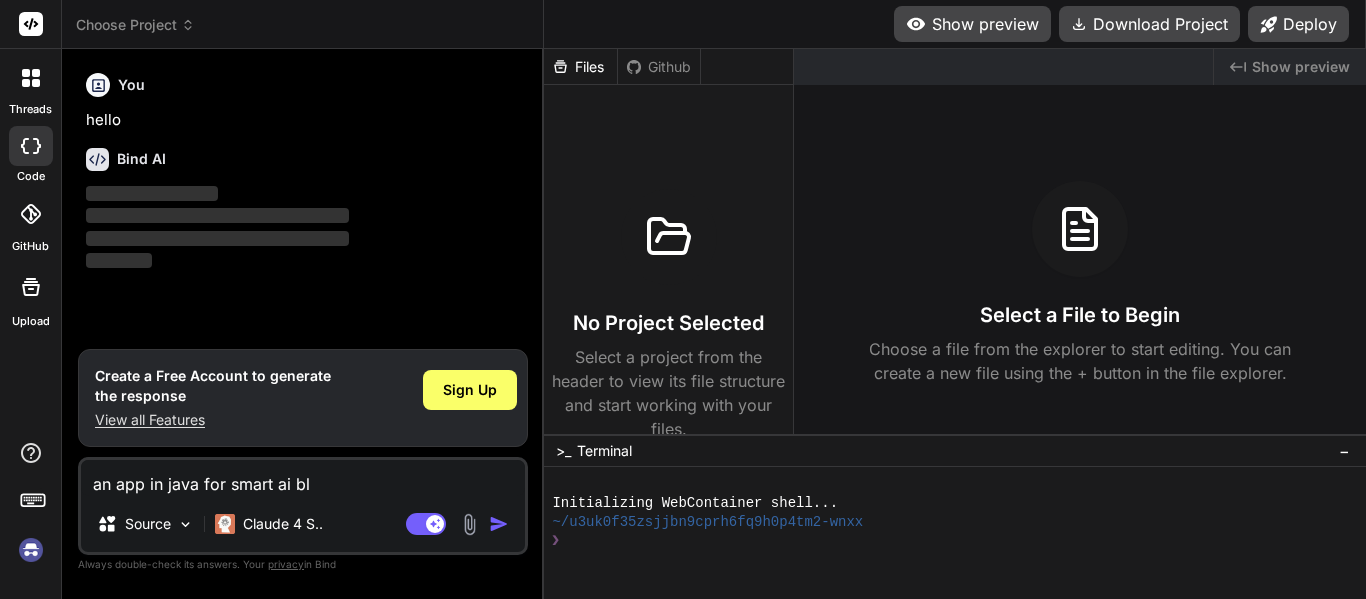 type on "an app in java for smart ai blo" 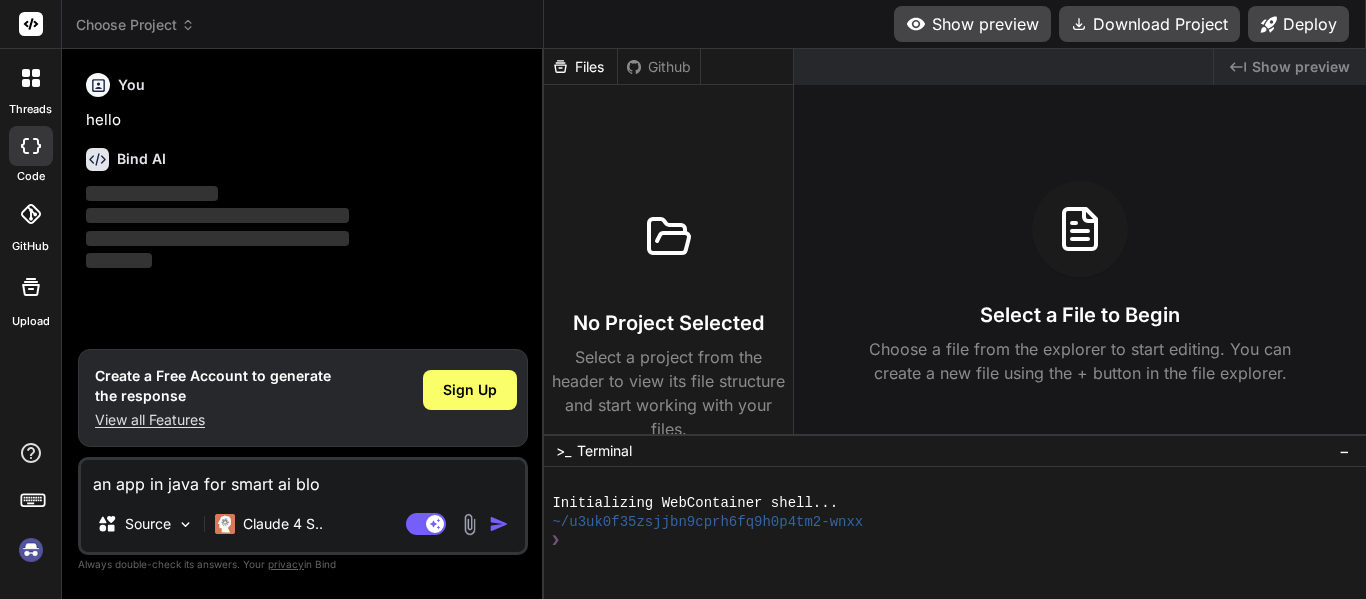 type on "x" 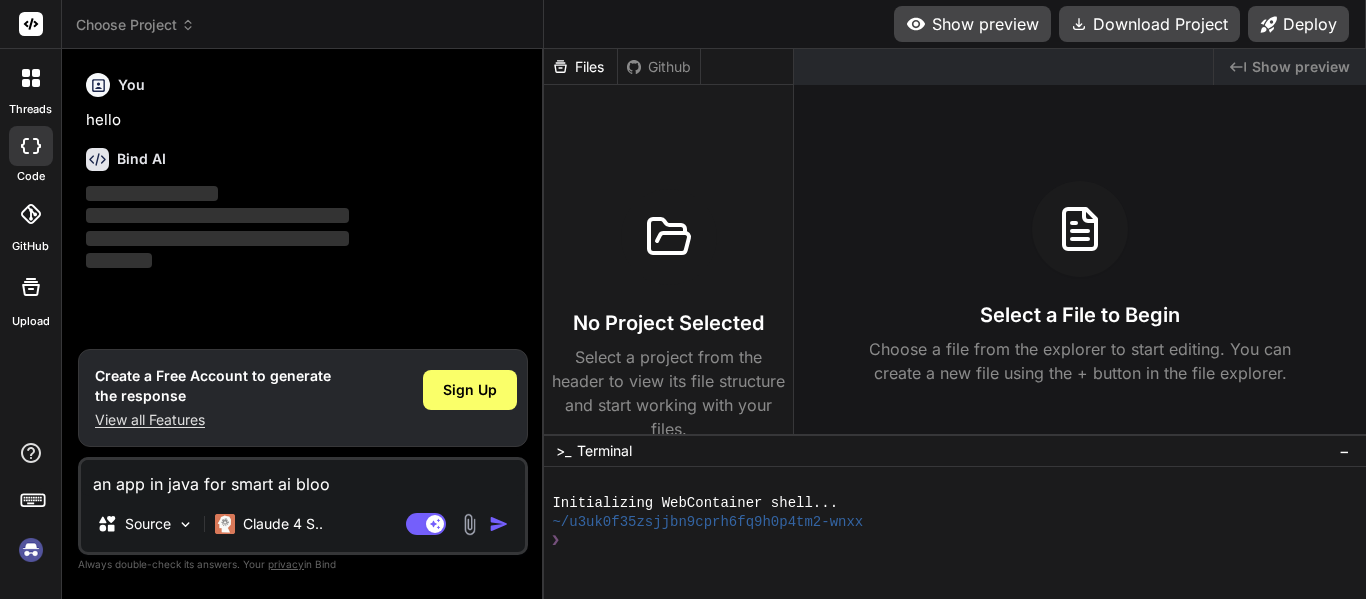 type on "an app in java for smart ai blood" 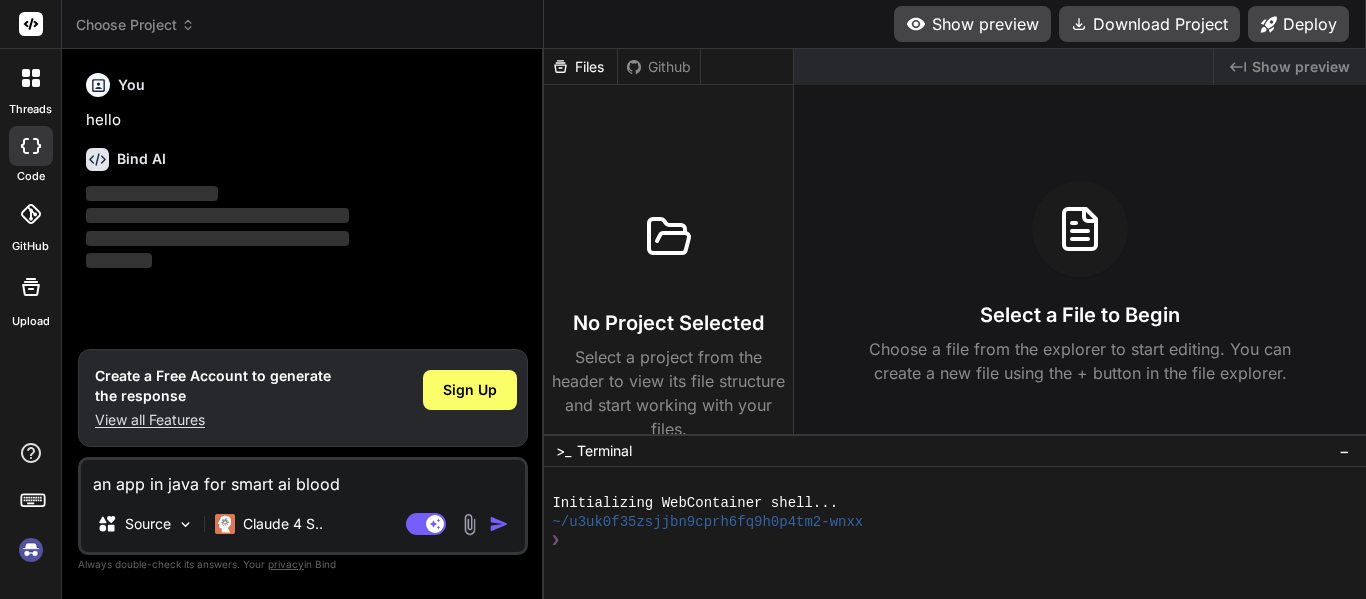type on "an app in java for smart ai blood" 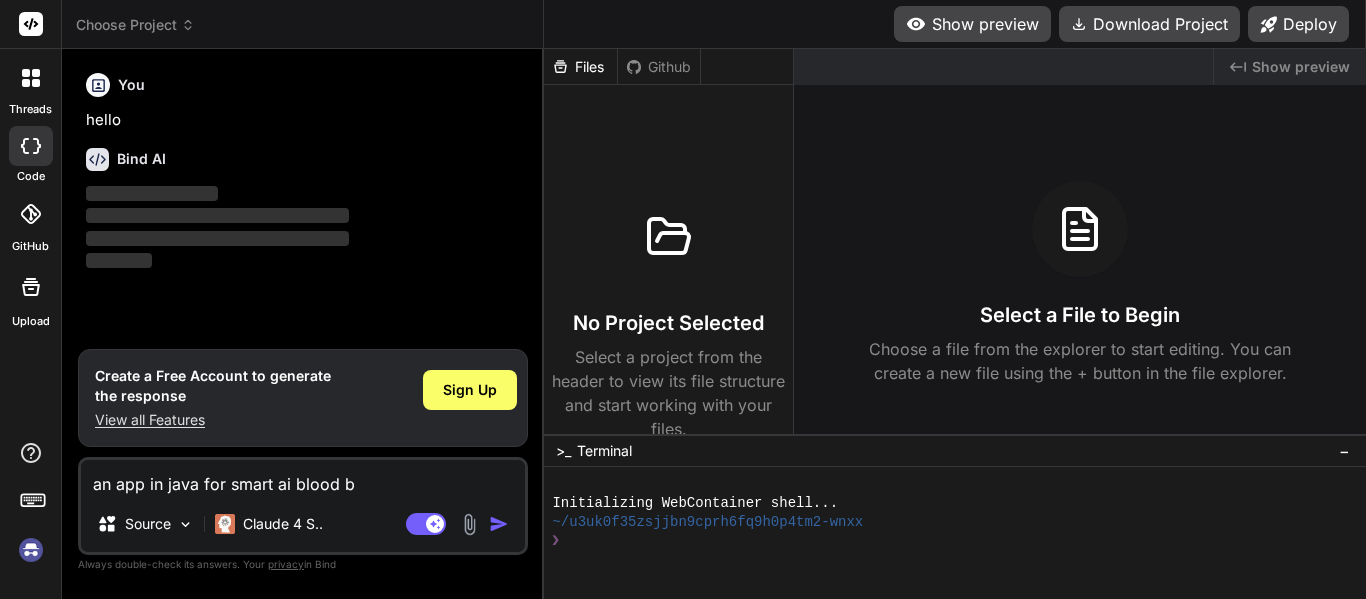 type on "an app in java for smart ai blood ba" 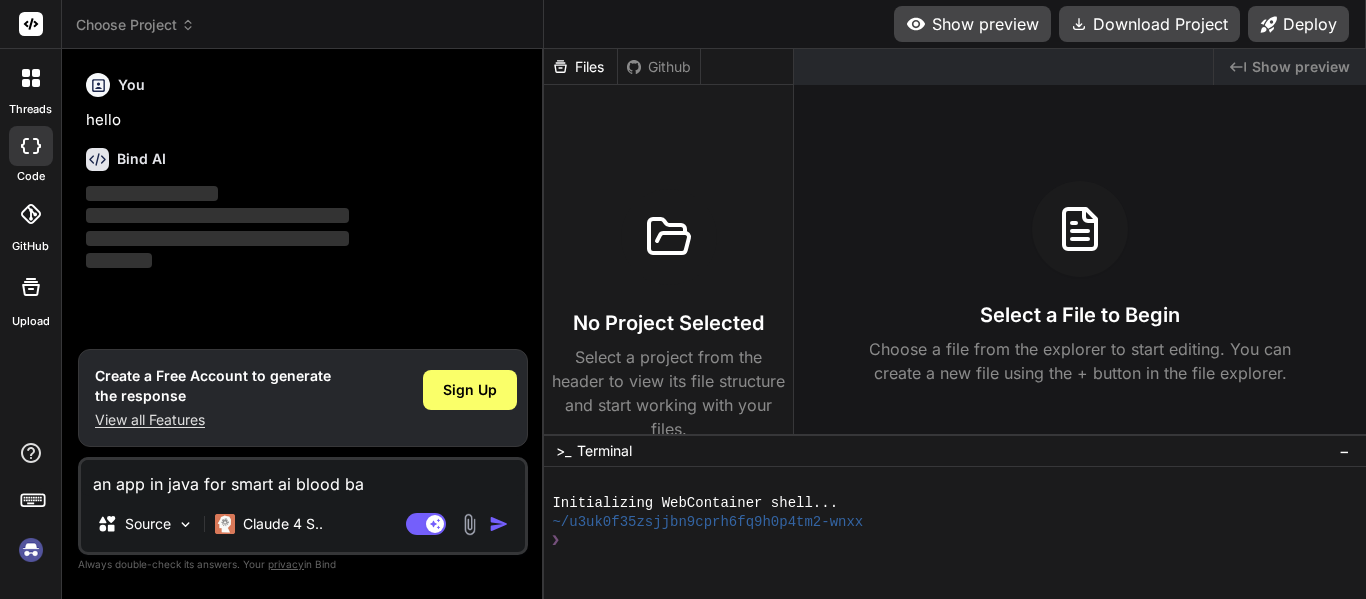 type on "an app in java for smart ai blood ban" 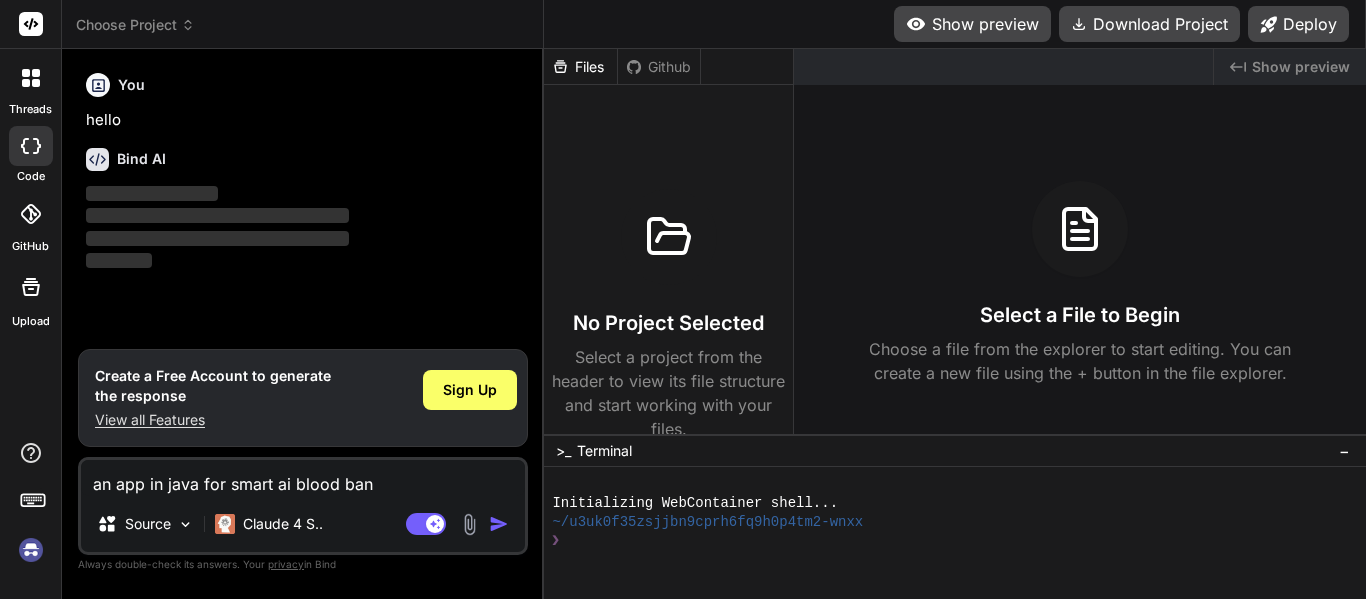 type on "an app in java for smart ai blood bank" 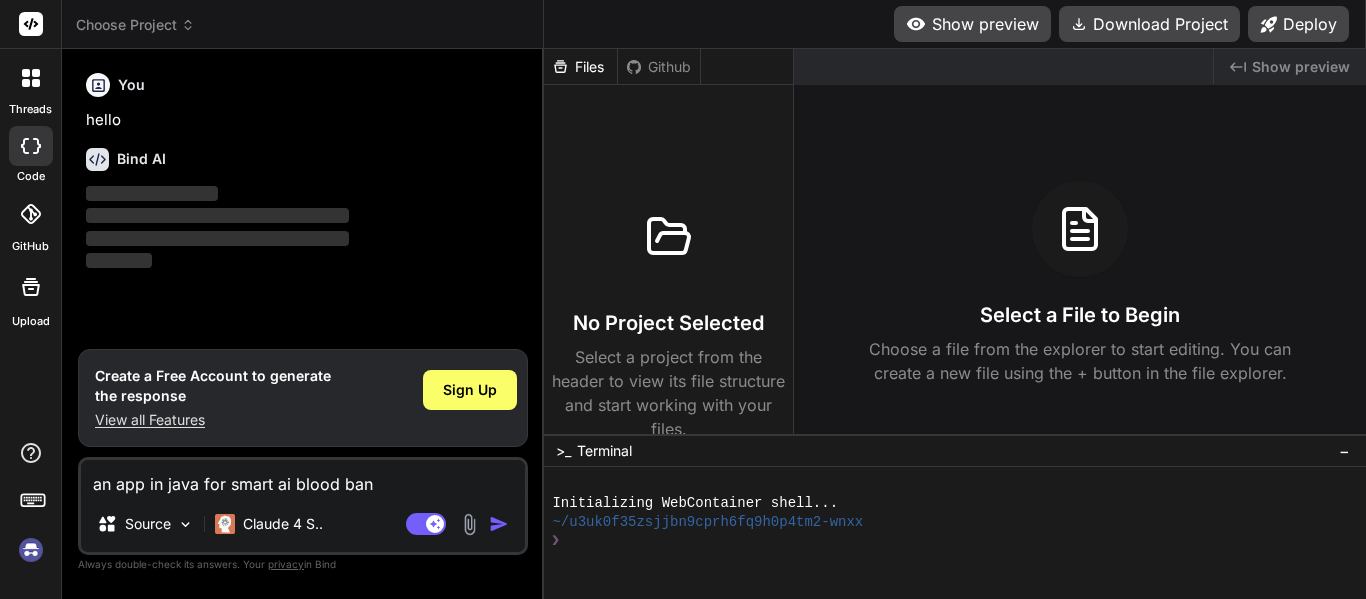 type on "x" 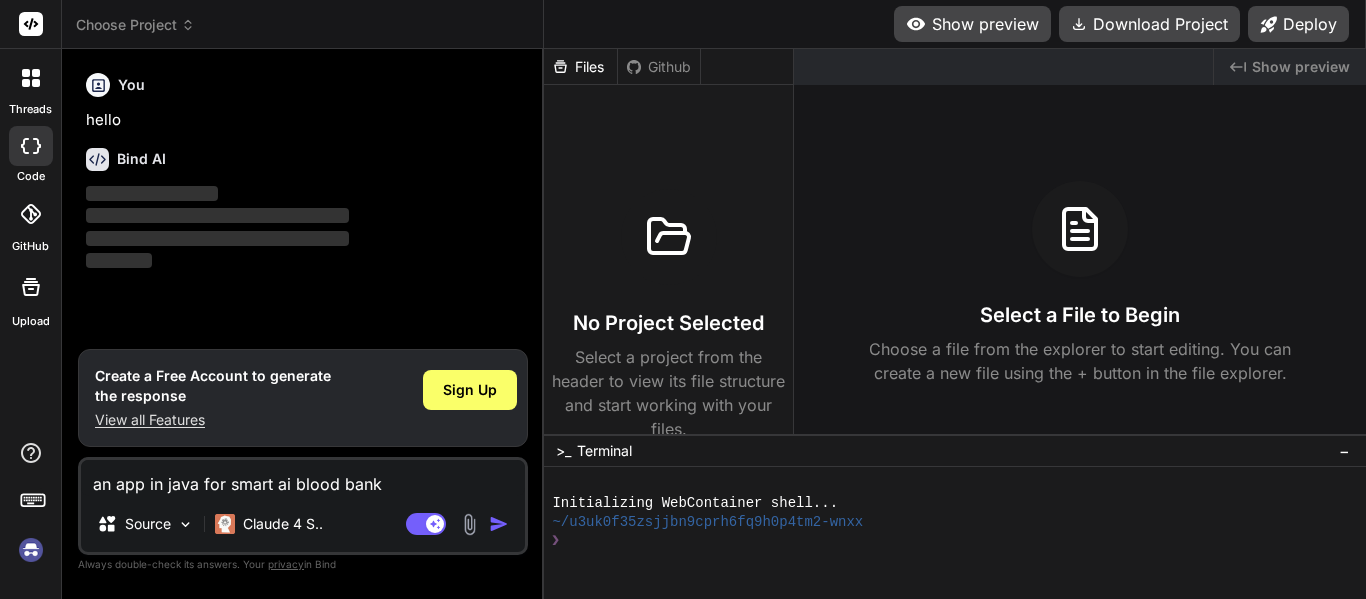 type on "an app in java for smart ai blood banki" 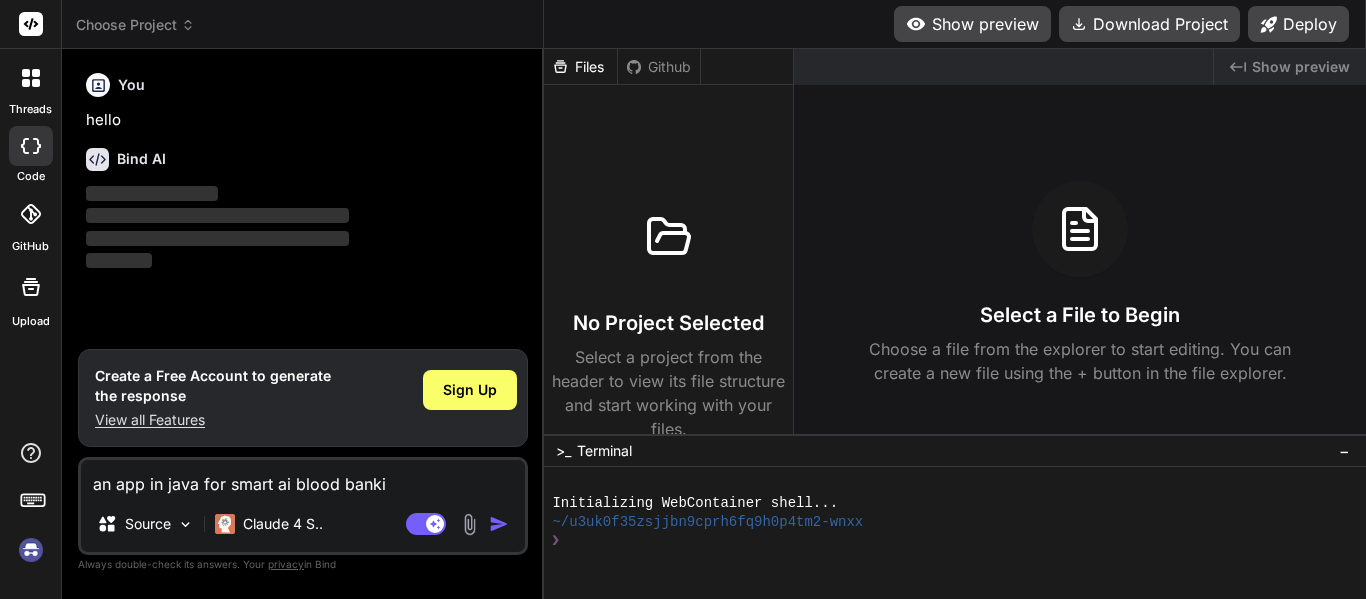 type on "an app in java for smart ai blood bankin" 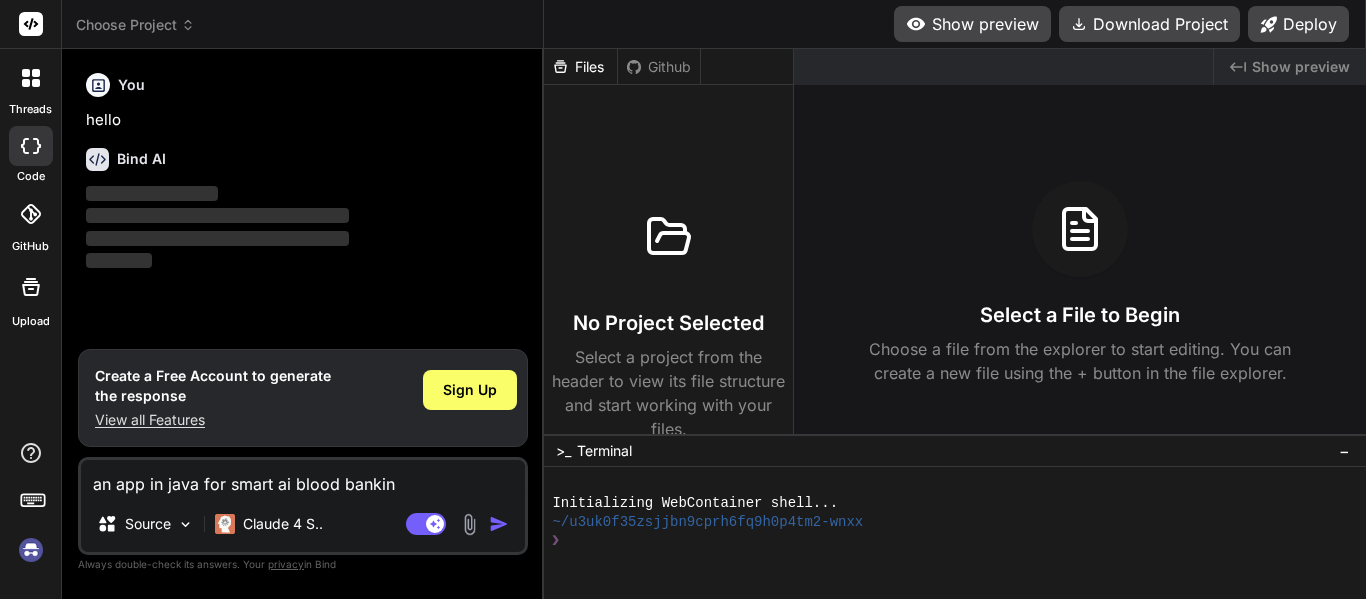 type on "x" 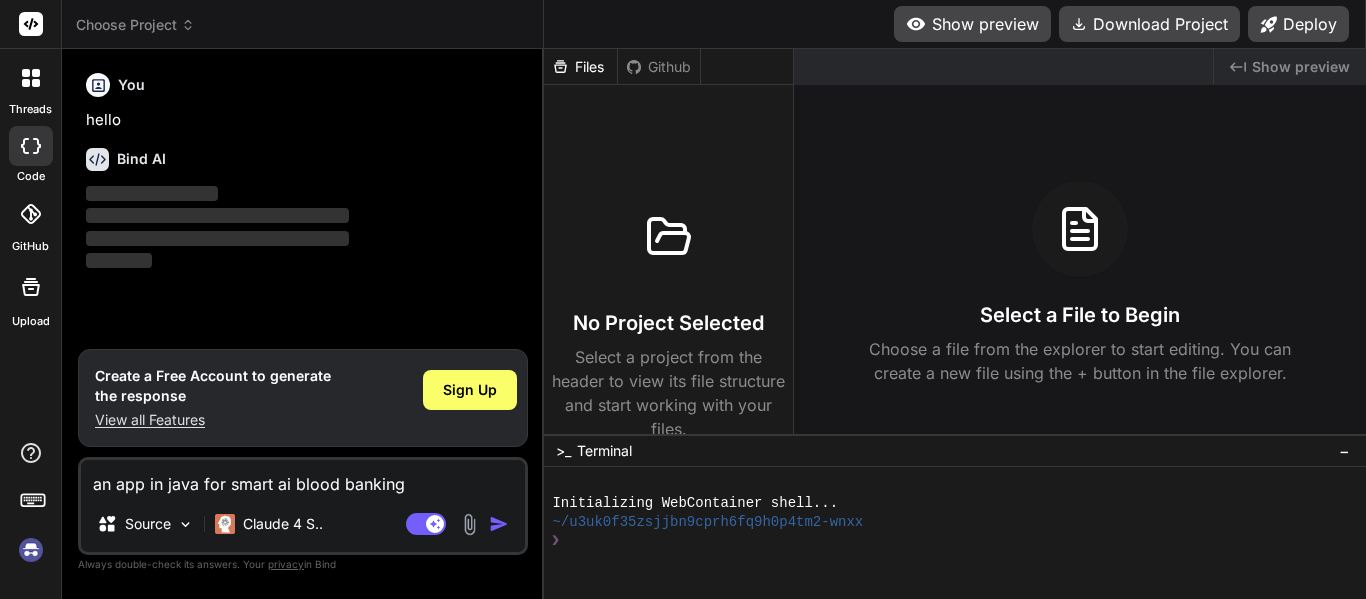type on "an app in java for smart ai blood banking" 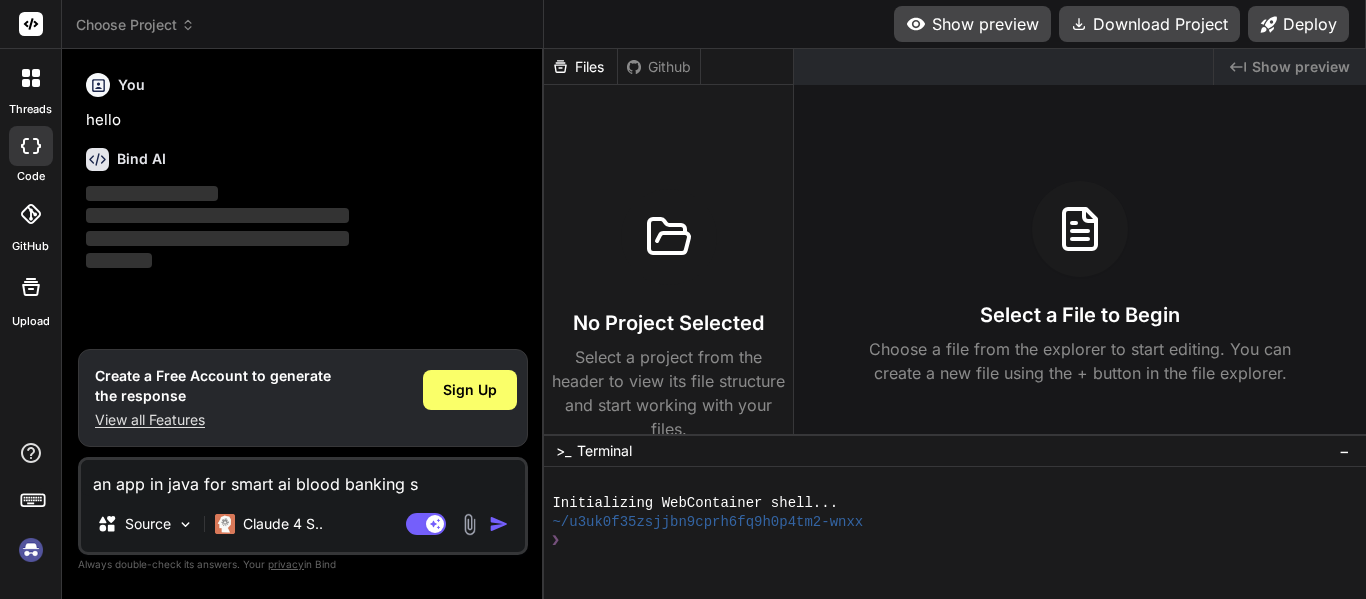 type on "an app in java for smart ai blood banking sy" 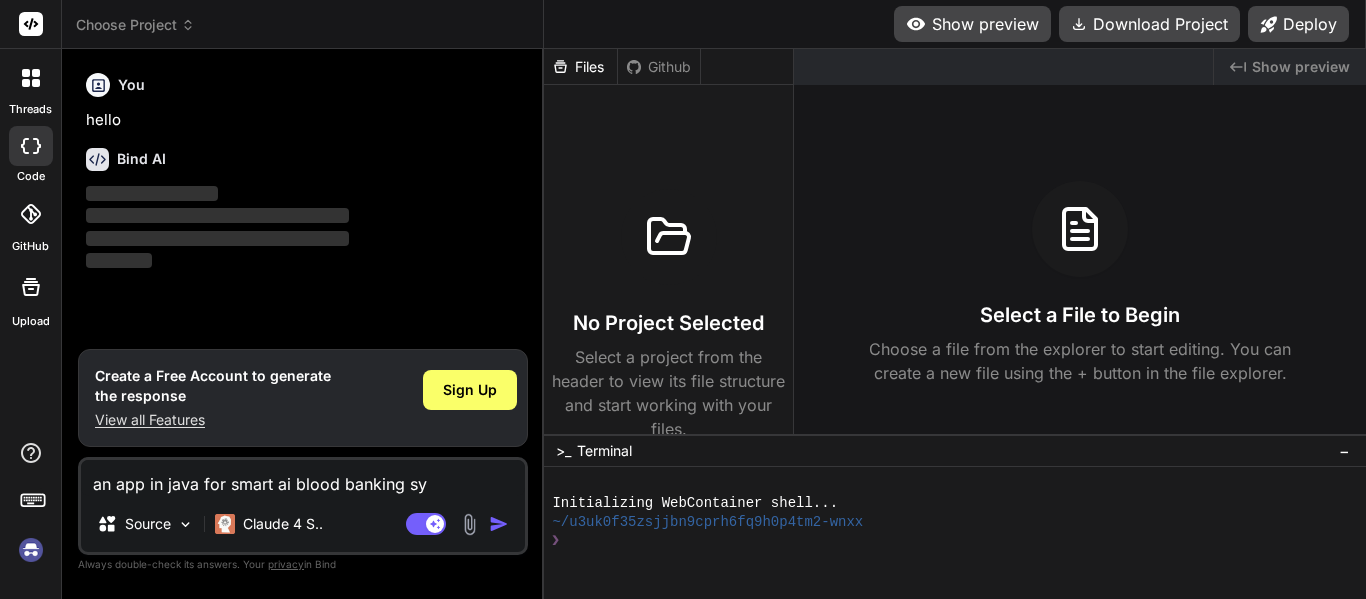 type on "an app in java for smart ai blood banking sys" 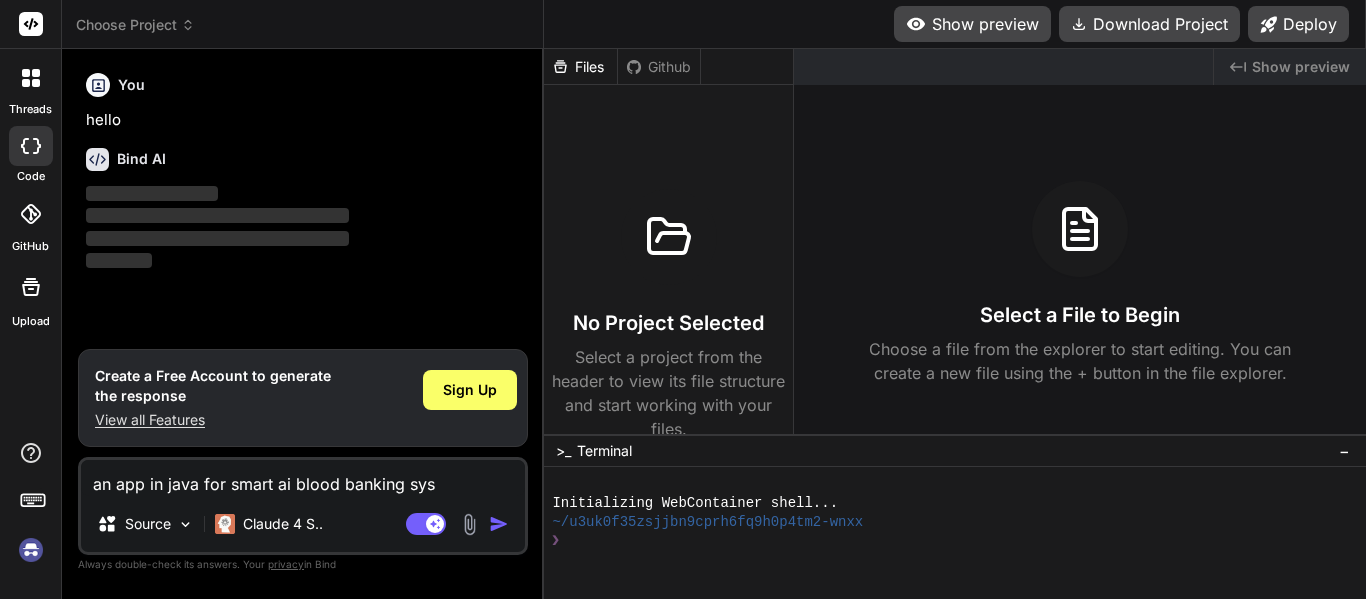 type on "an app in java for smart ai blood banking syst" 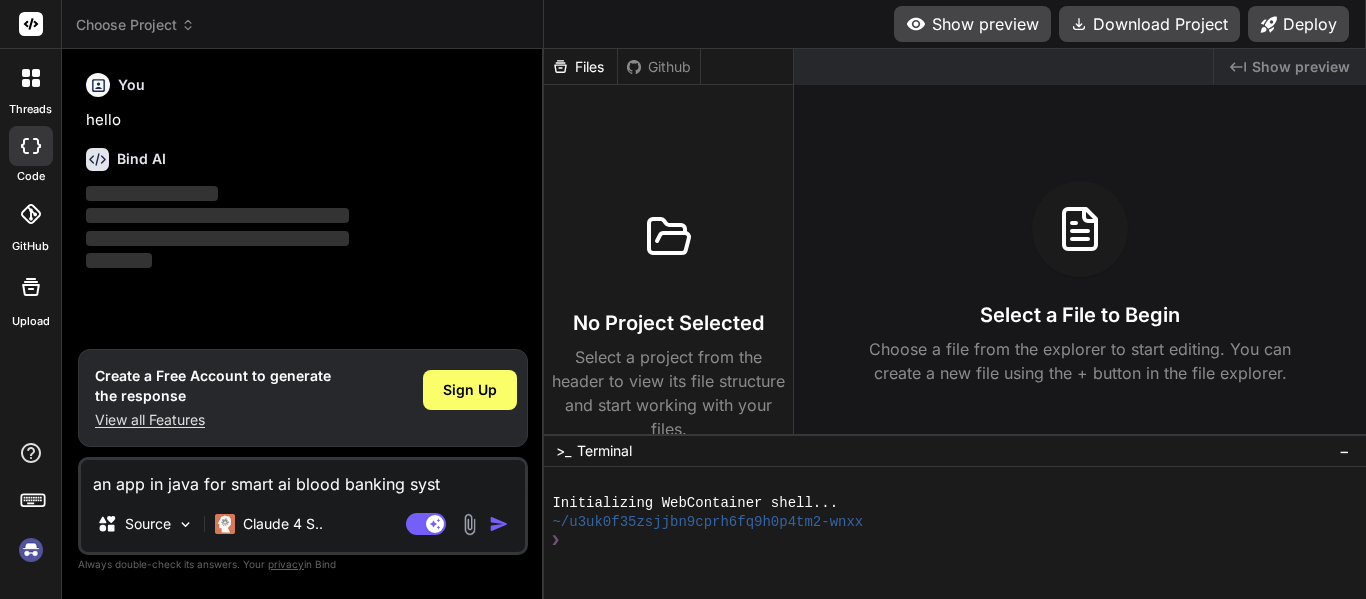 type on "an app in java for smart ai blood banking syste" 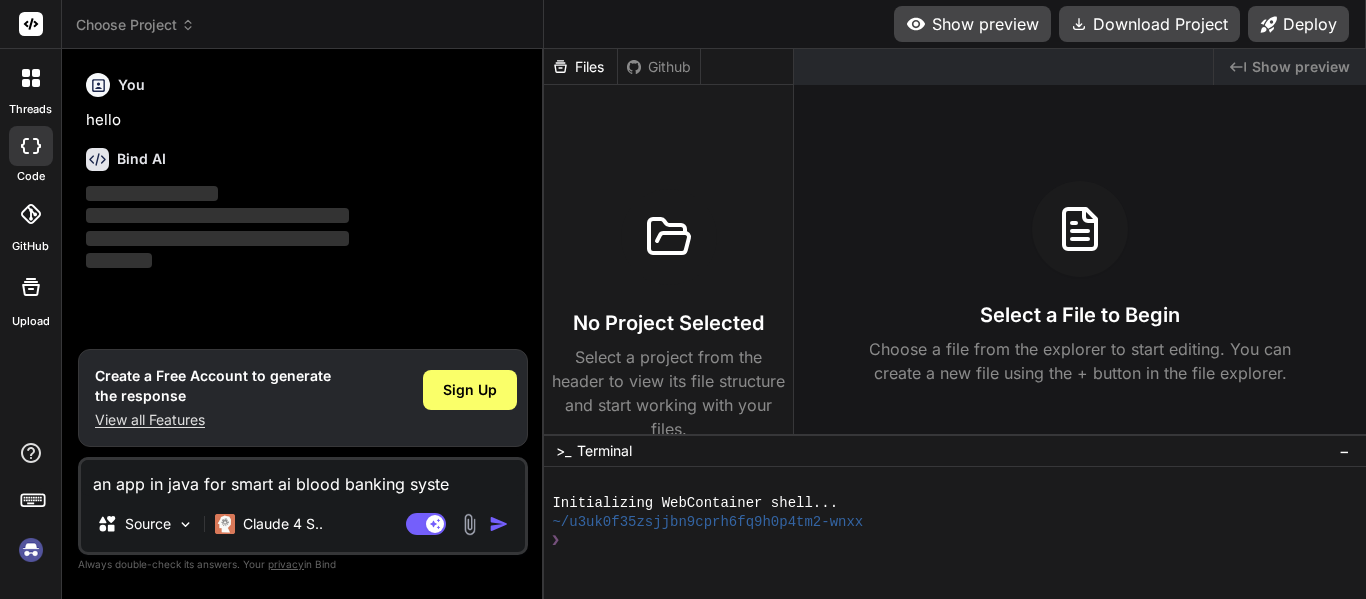 type on "an app in java for smart ai blood banking system" 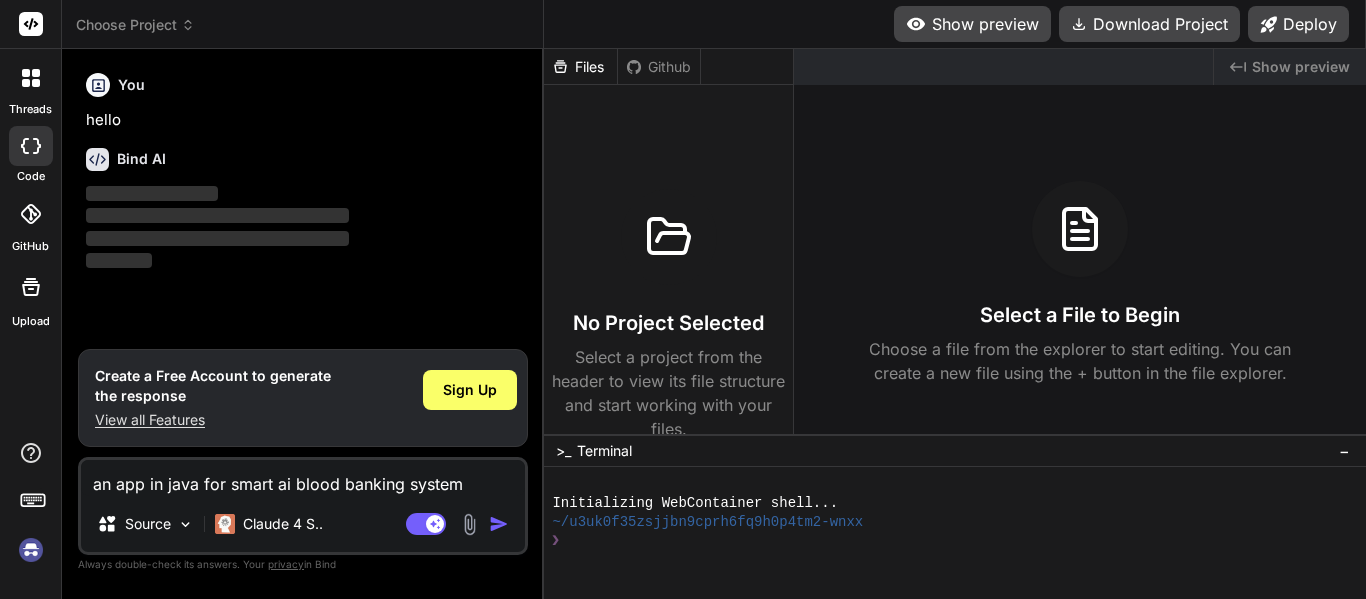 type on "an app in java for smart ai blood banking system" 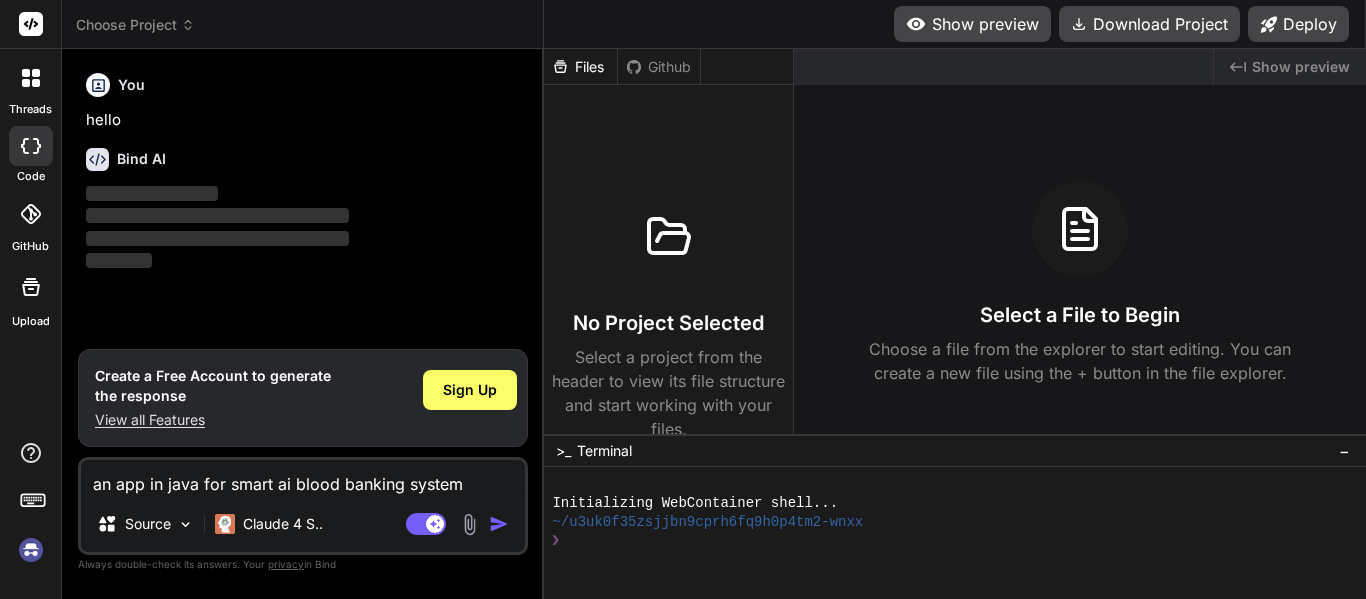 type 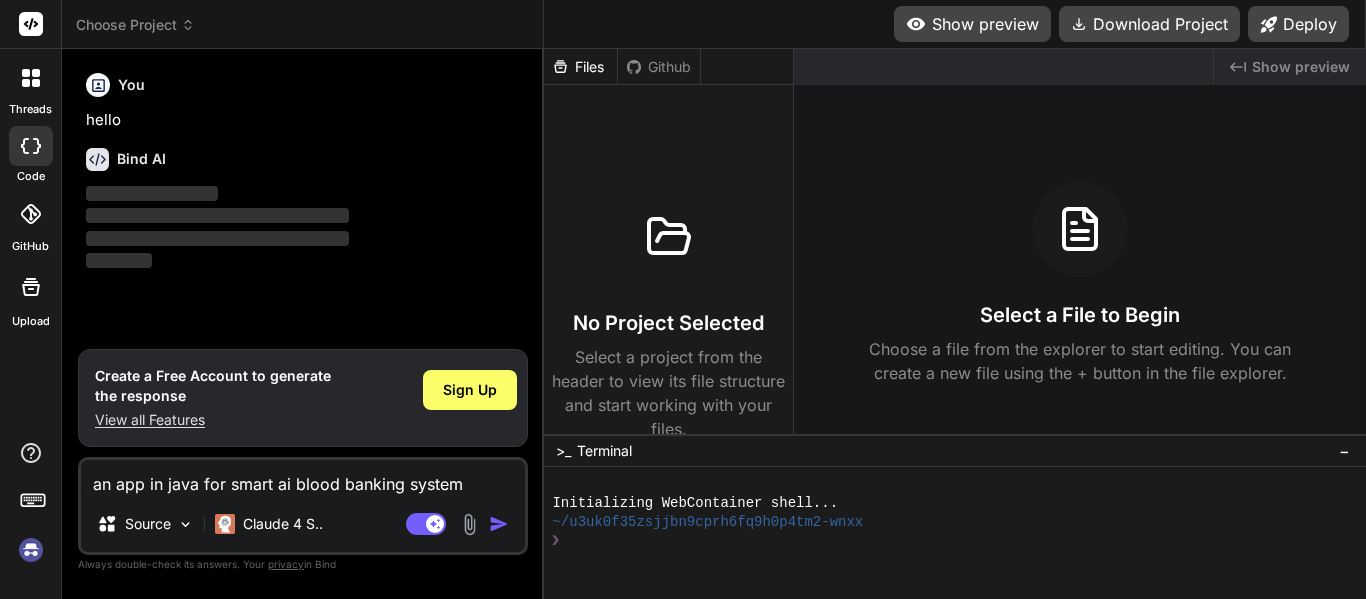 click at bounding box center (503, 524) 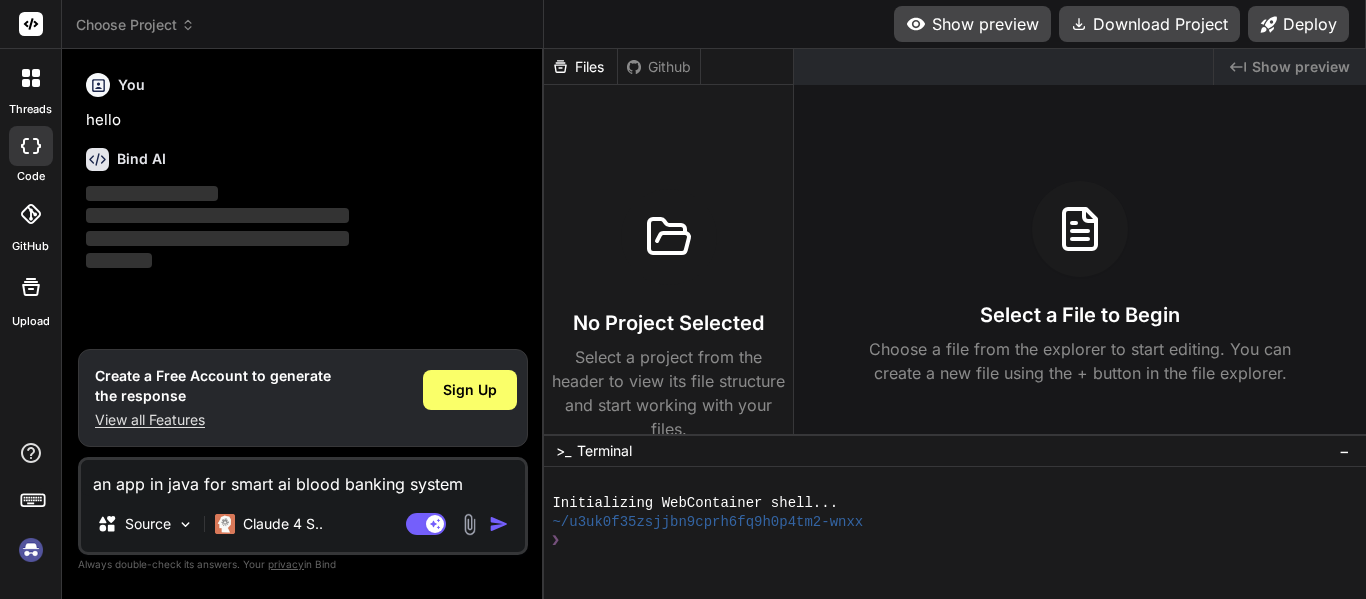 click at bounding box center [503, 524] 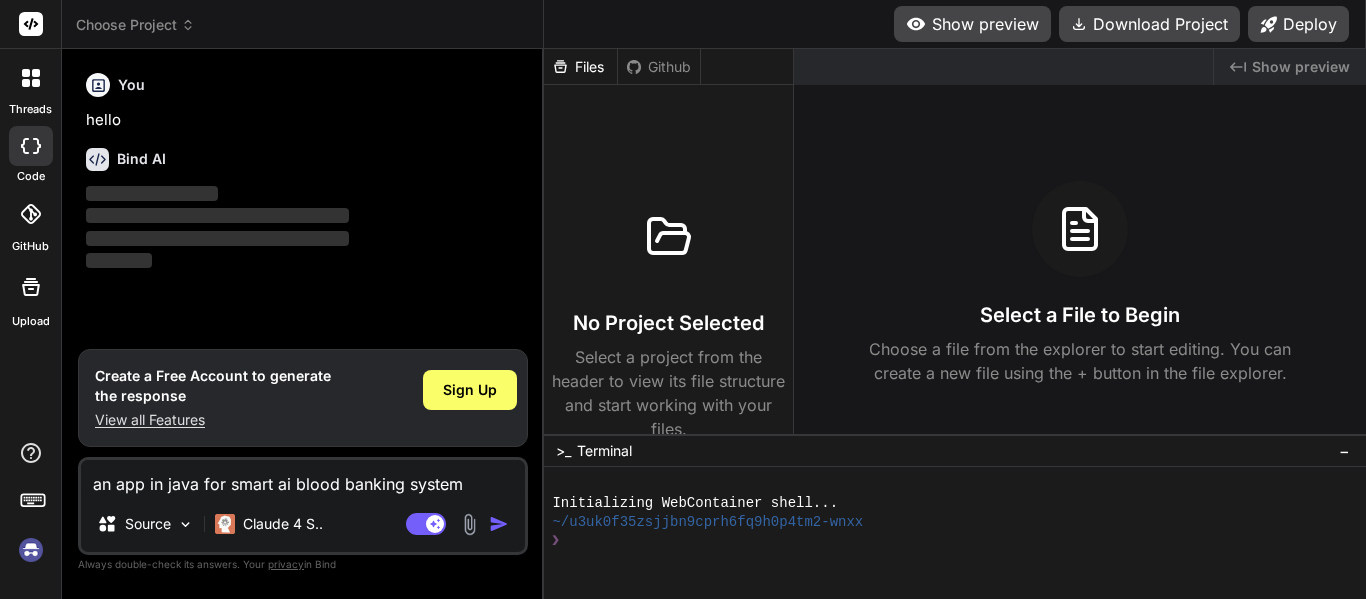 click at bounding box center (503, 524) 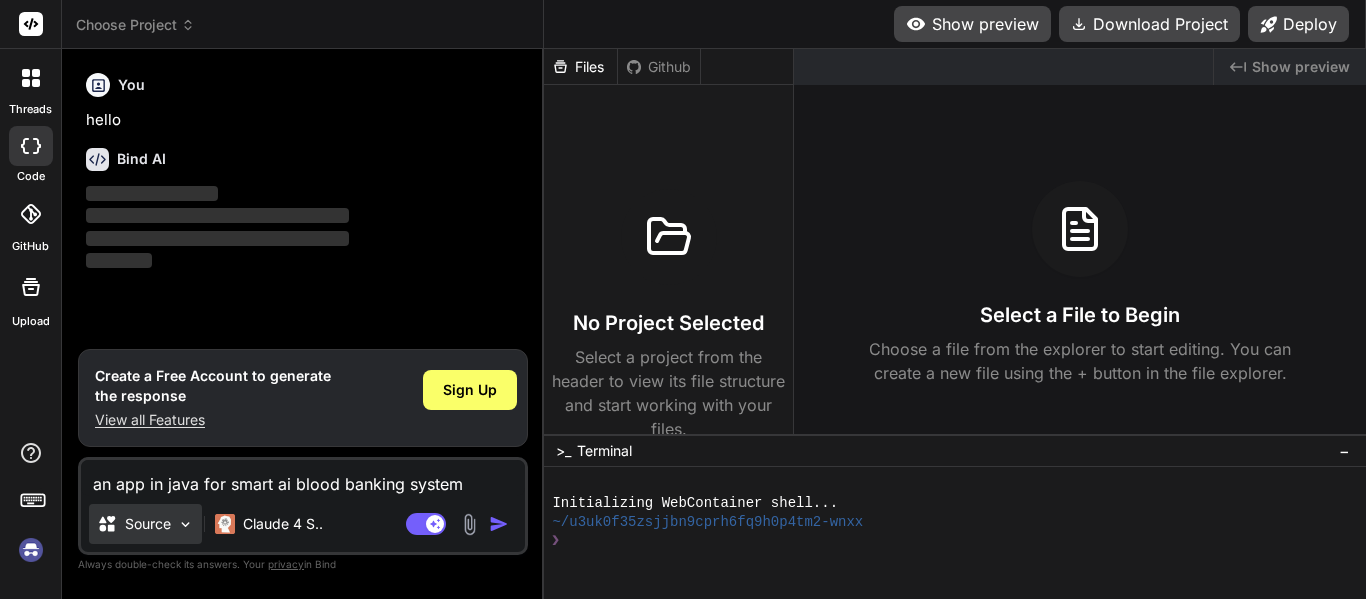 click on "Source" at bounding box center (145, 524) 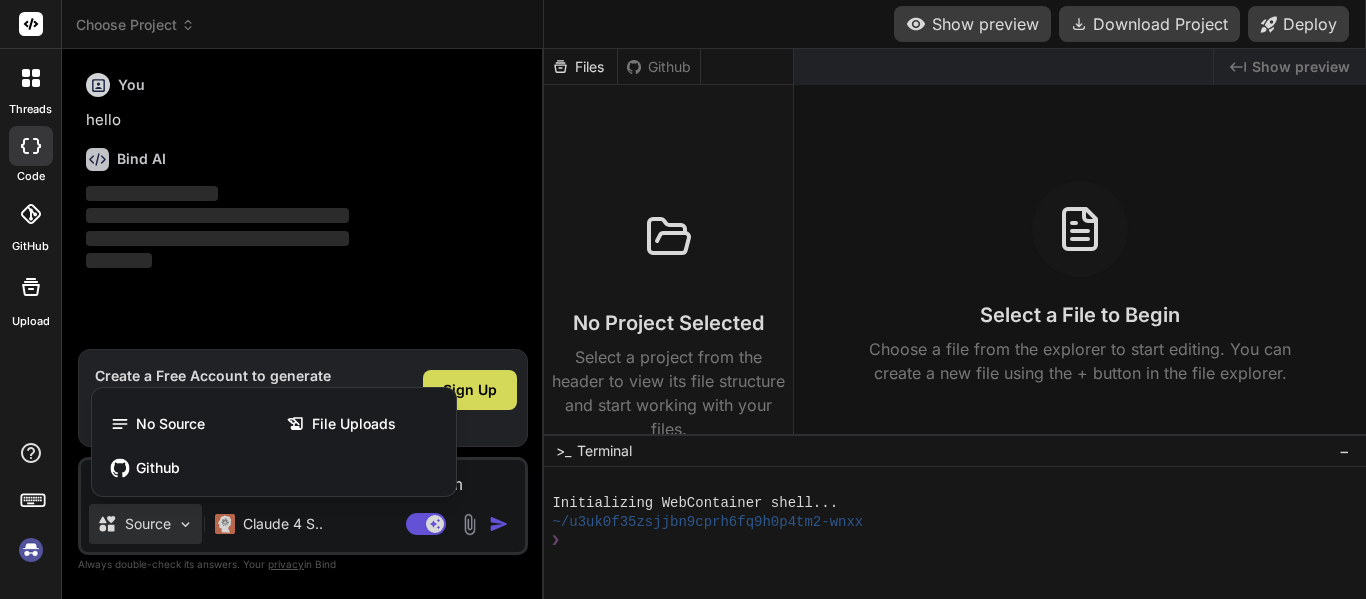 click at bounding box center [683, 299] 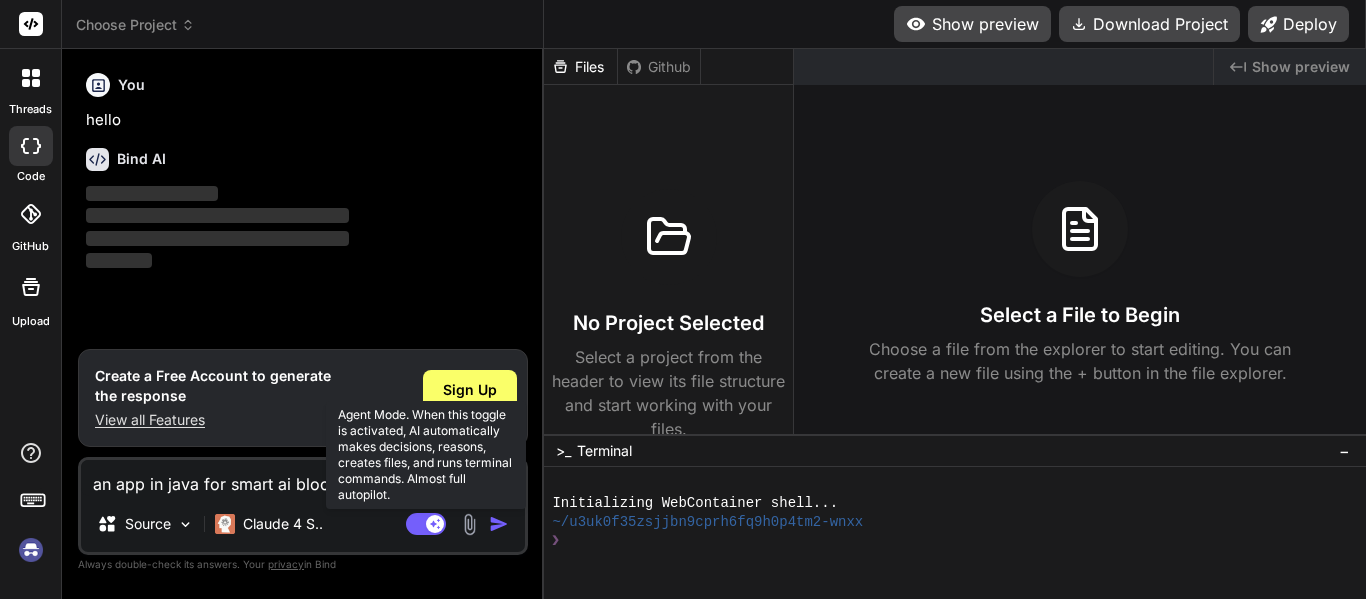 click 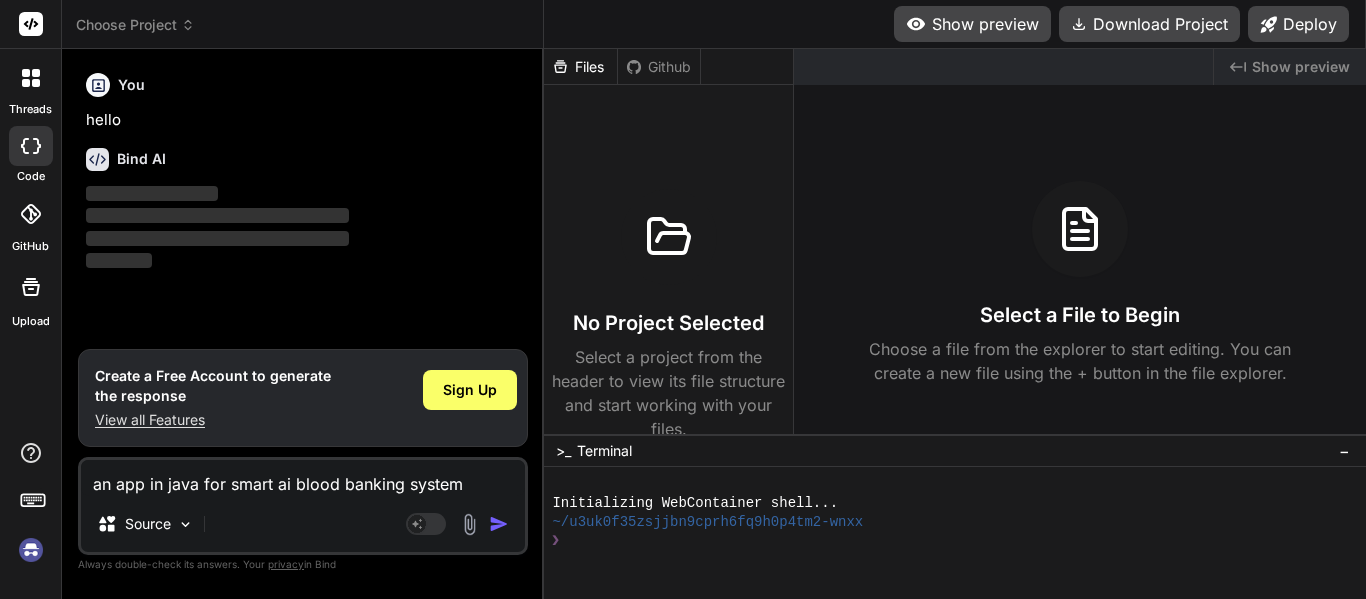 click at bounding box center (499, 524) 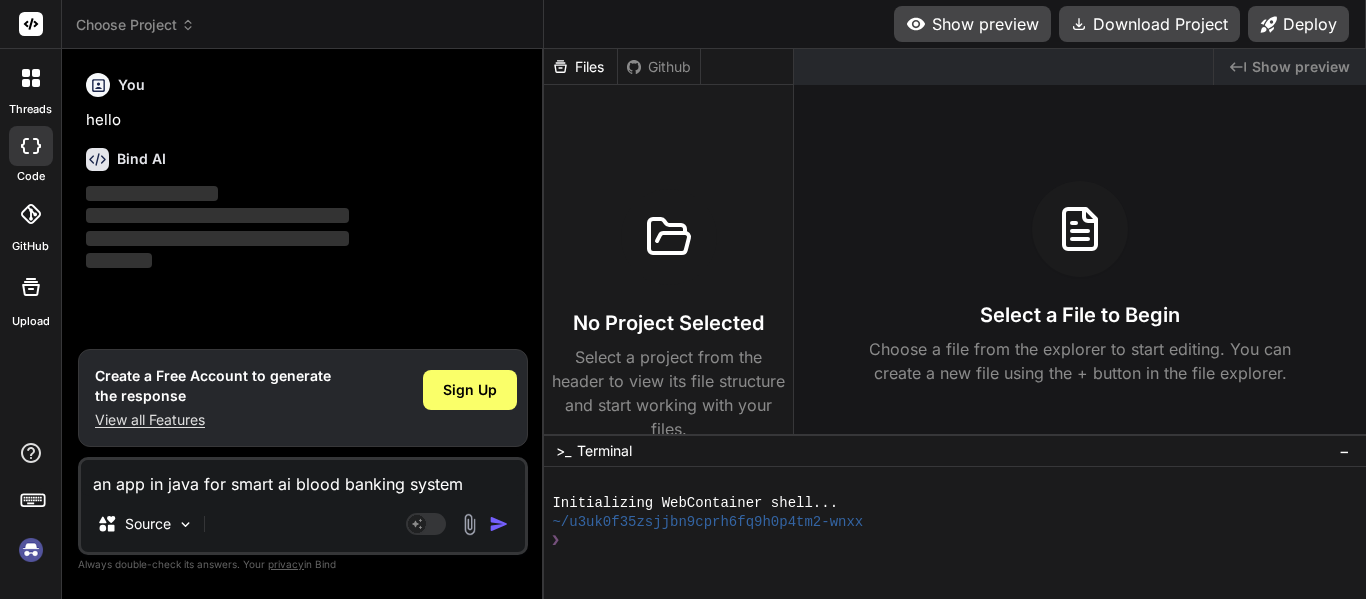 click at bounding box center [503, 524] 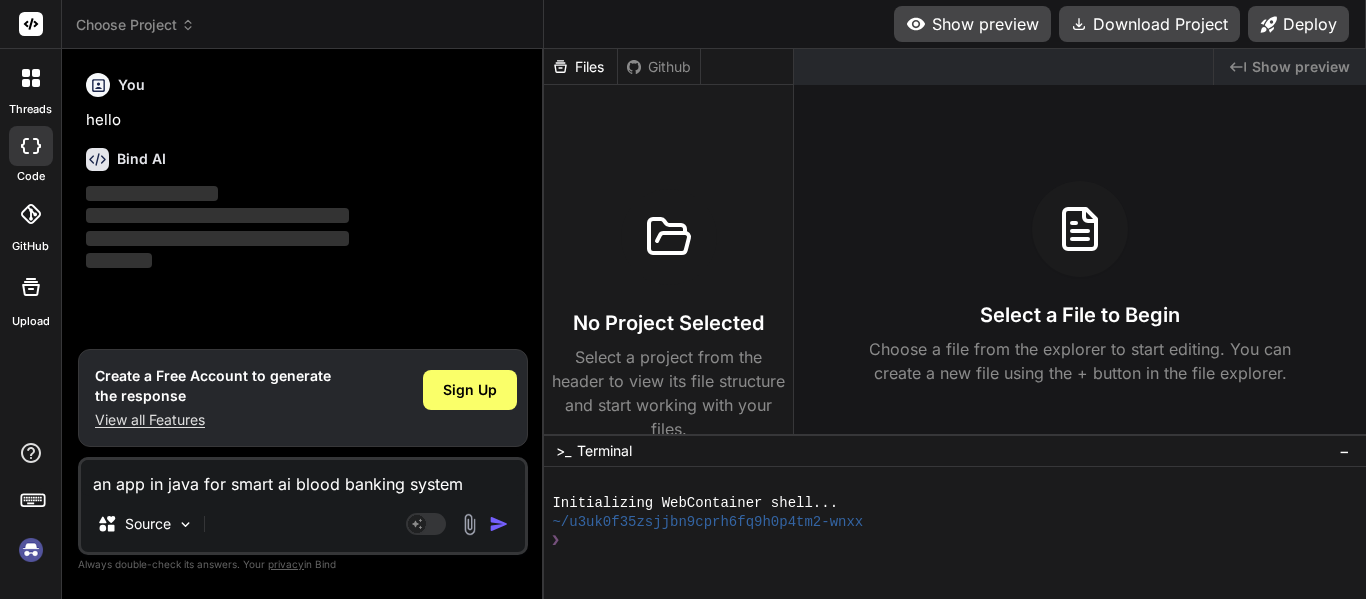 click at bounding box center (503, 524) 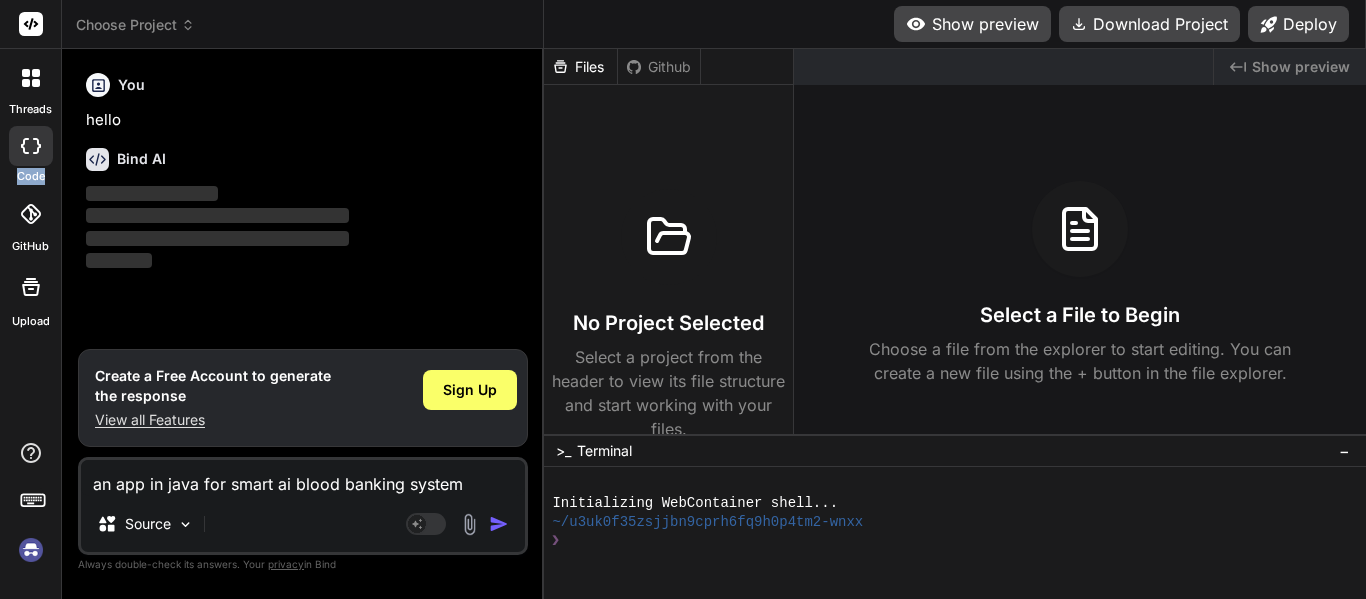 click 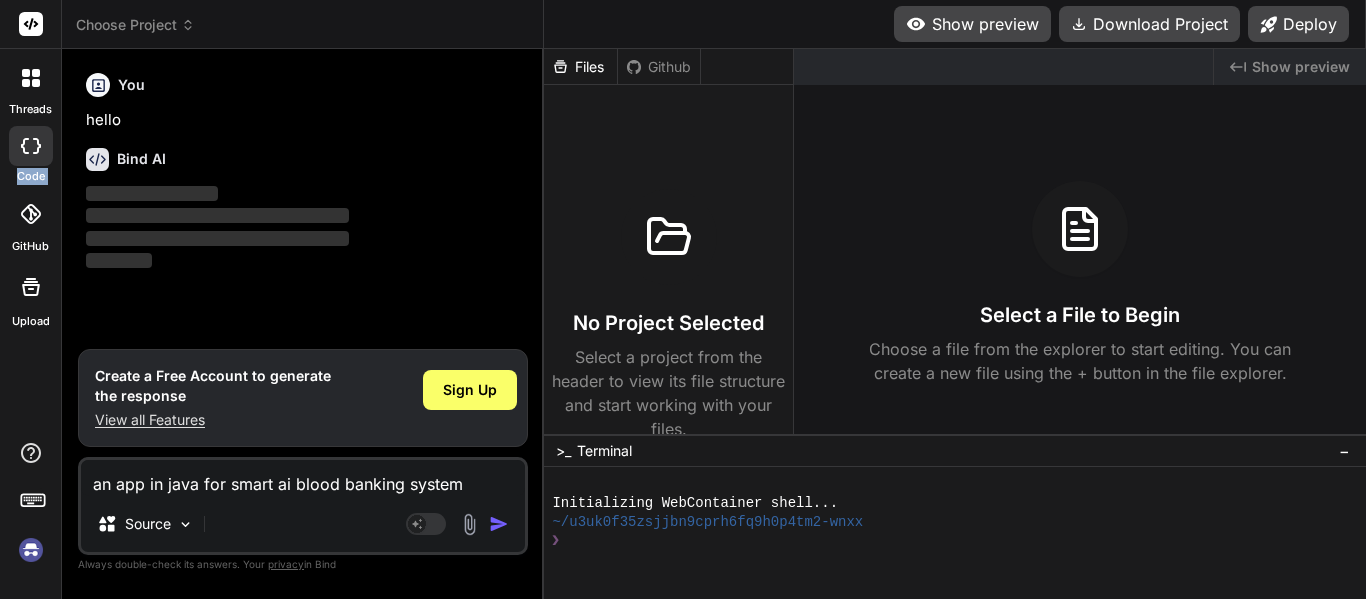 click 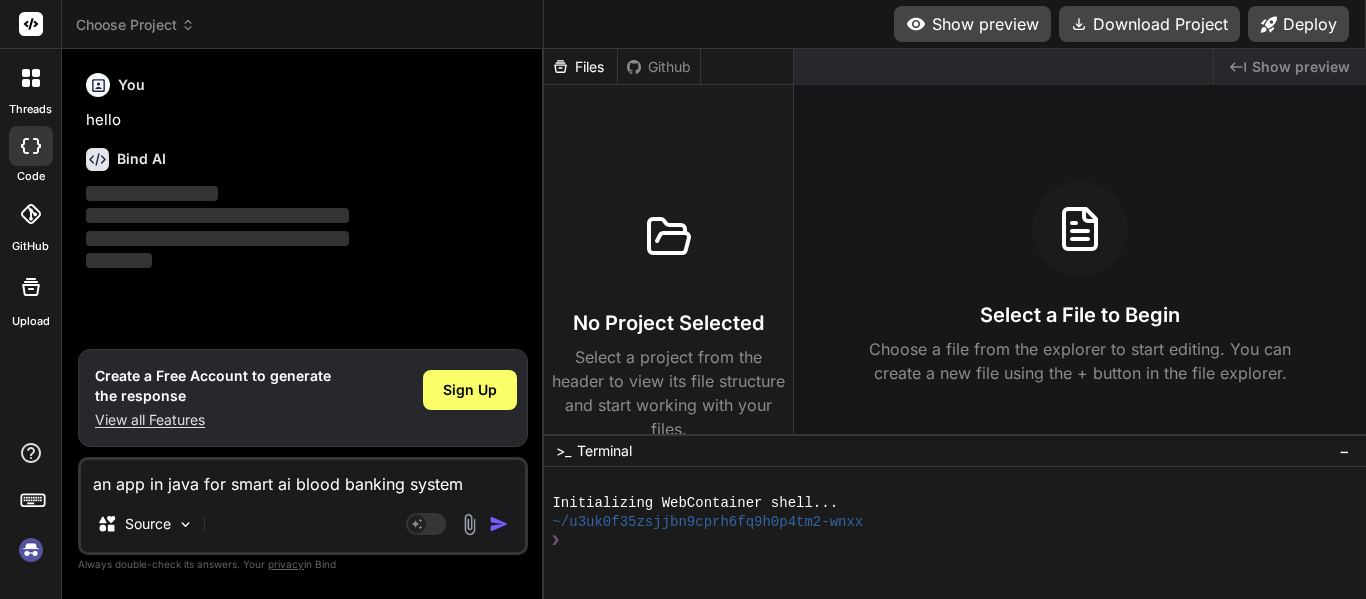 drag, startPoint x: 38, startPoint y: 146, endPoint x: 230, endPoint y: 104, distance: 196.54007 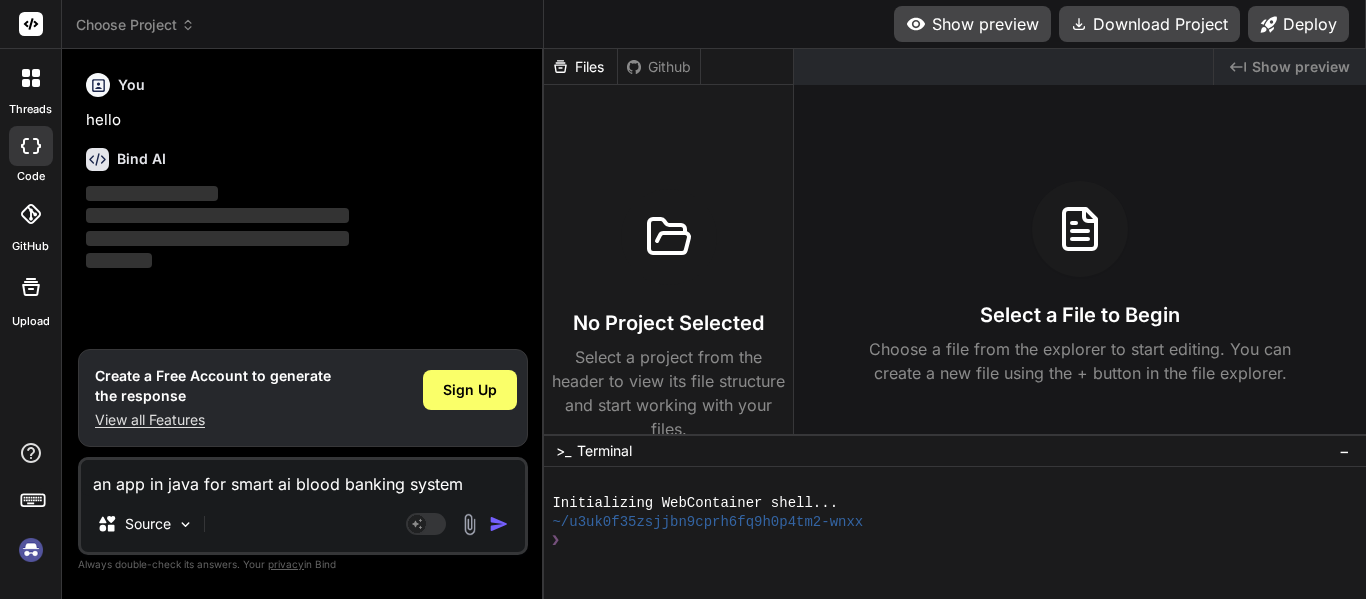click on "You hello" at bounding box center (305, 98) 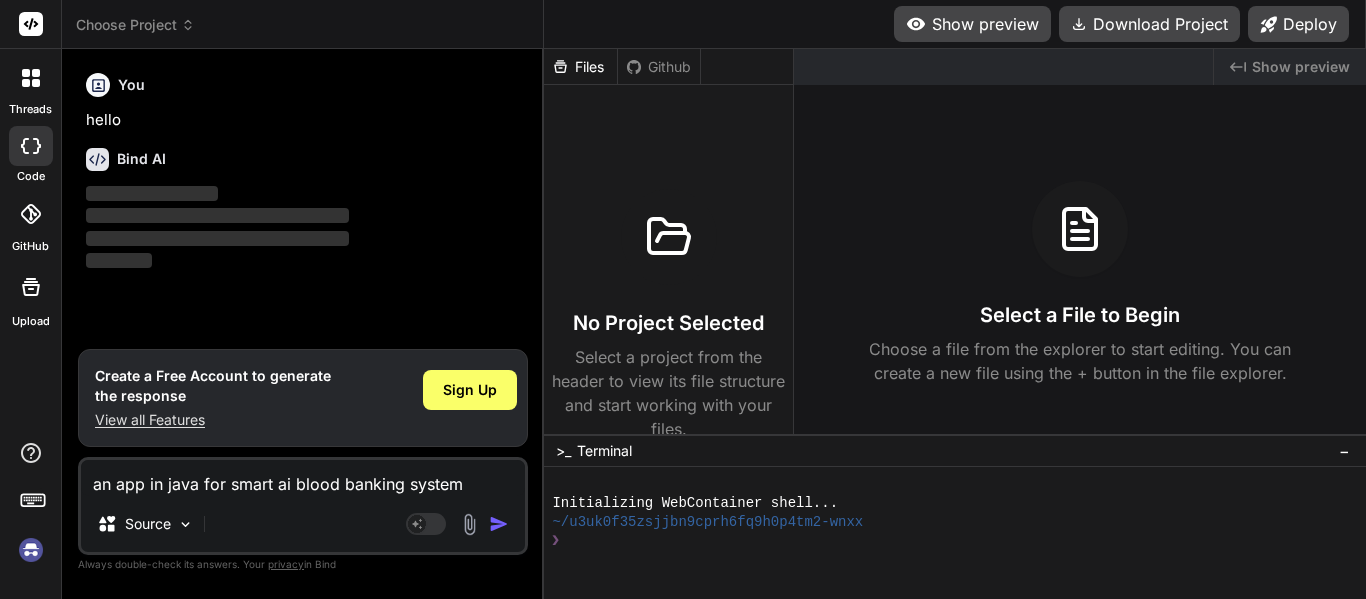 scroll, scrollTop: 51, scrollLeft: 0, axis: vertical 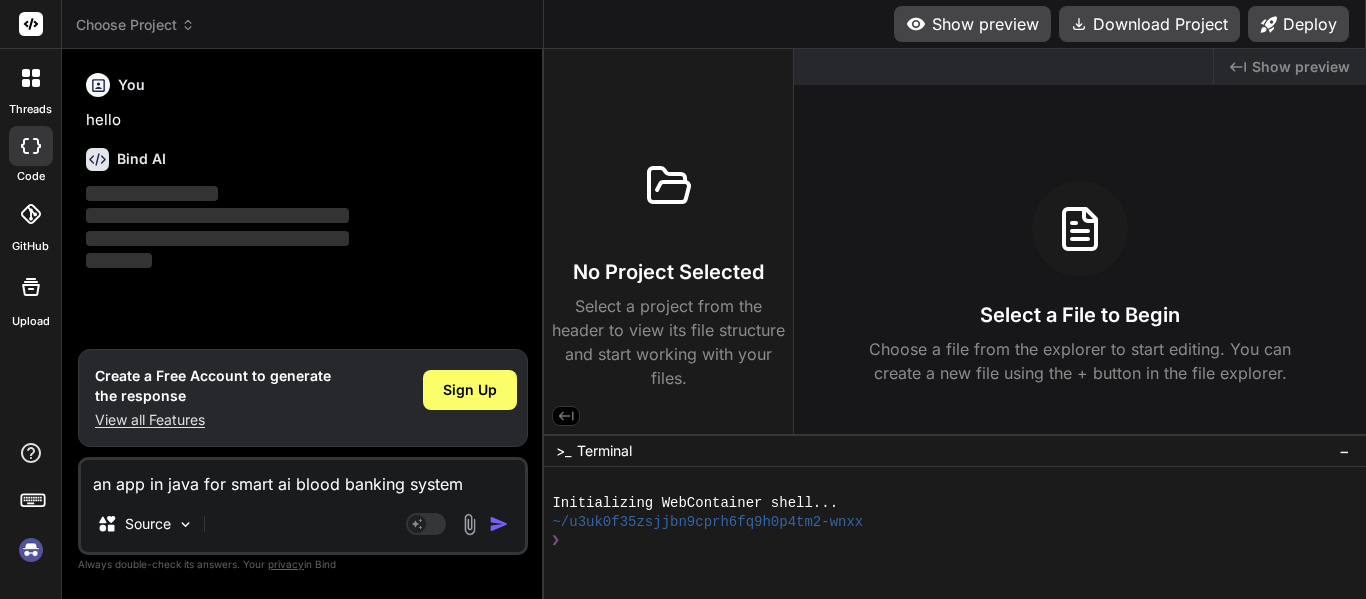 click on "Show preview" at bounding box center [972, 24] 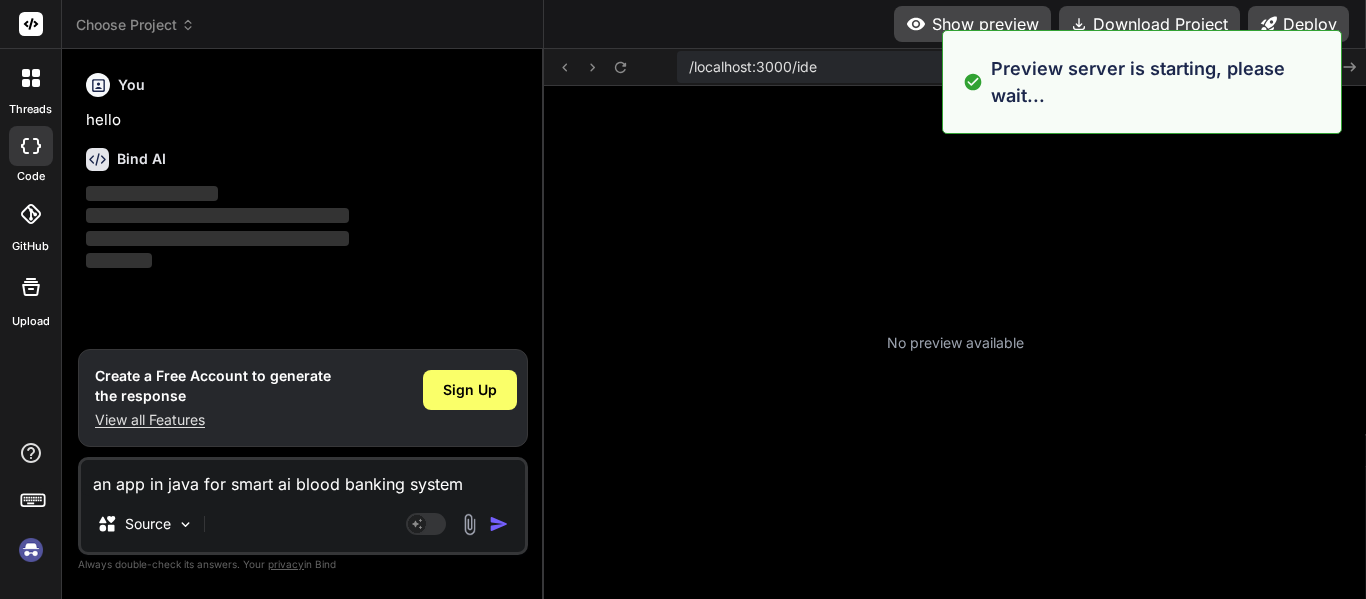 scroll, scrollTop: 95, scrollLeft: 0, axis: vertical 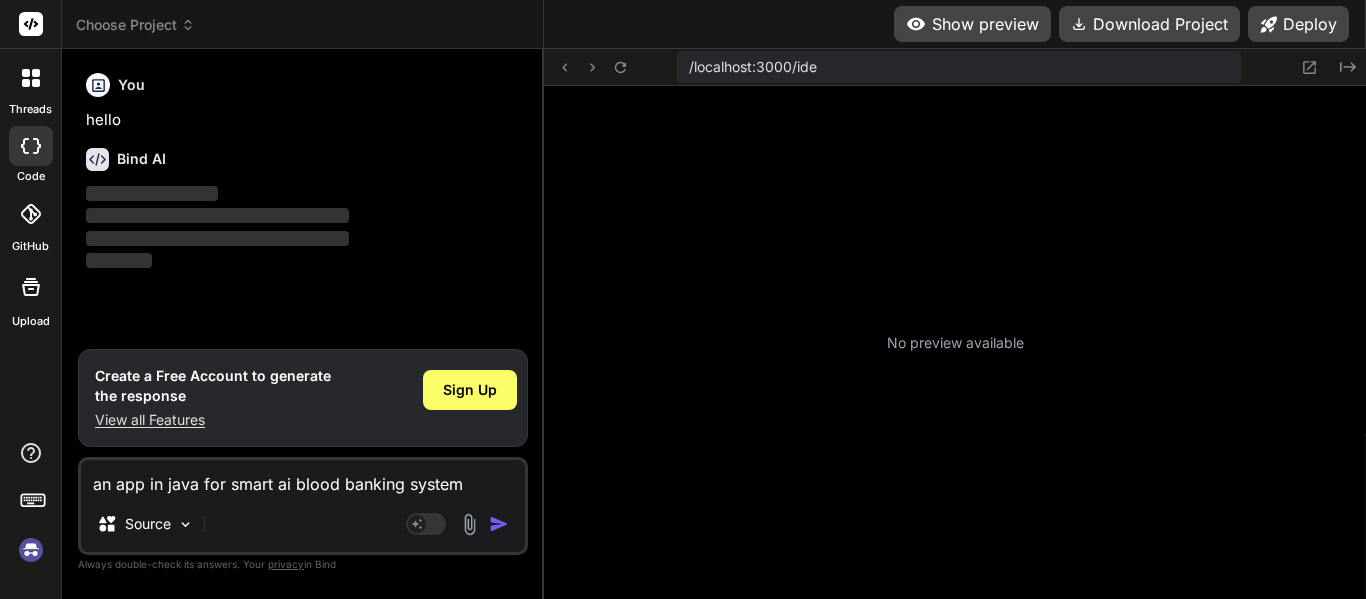 click on "Sign Up" at bounding box center (470, 398) 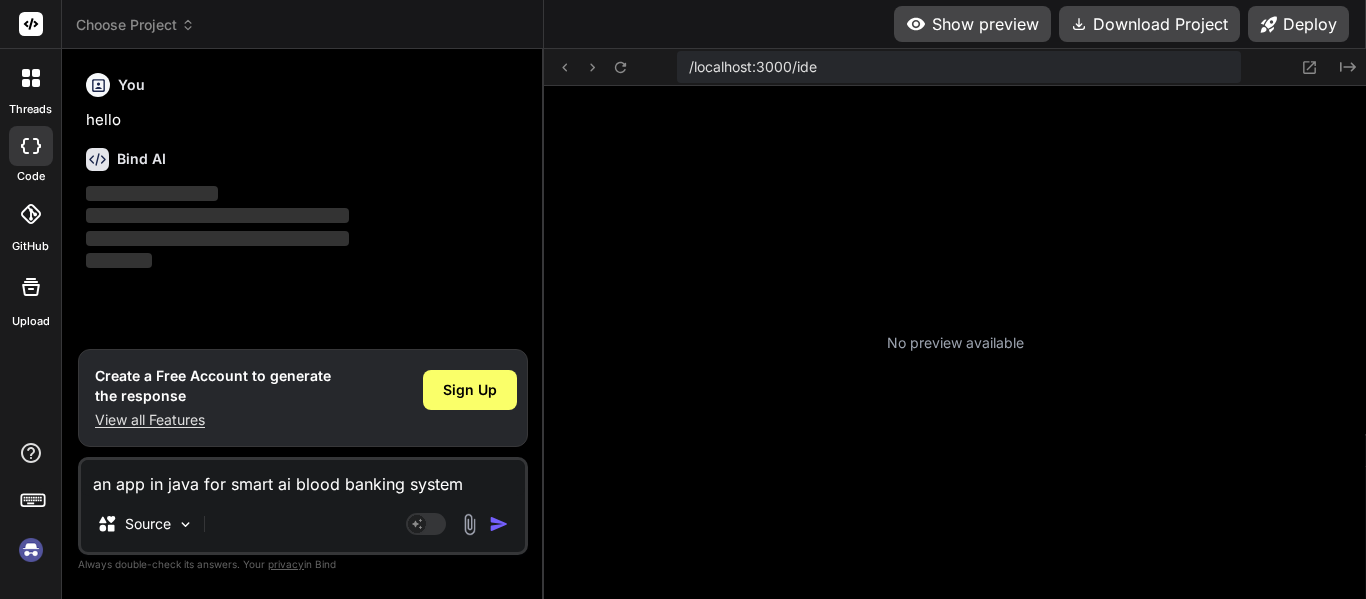 click on "Sign Up" at bounding box center [470, 398] 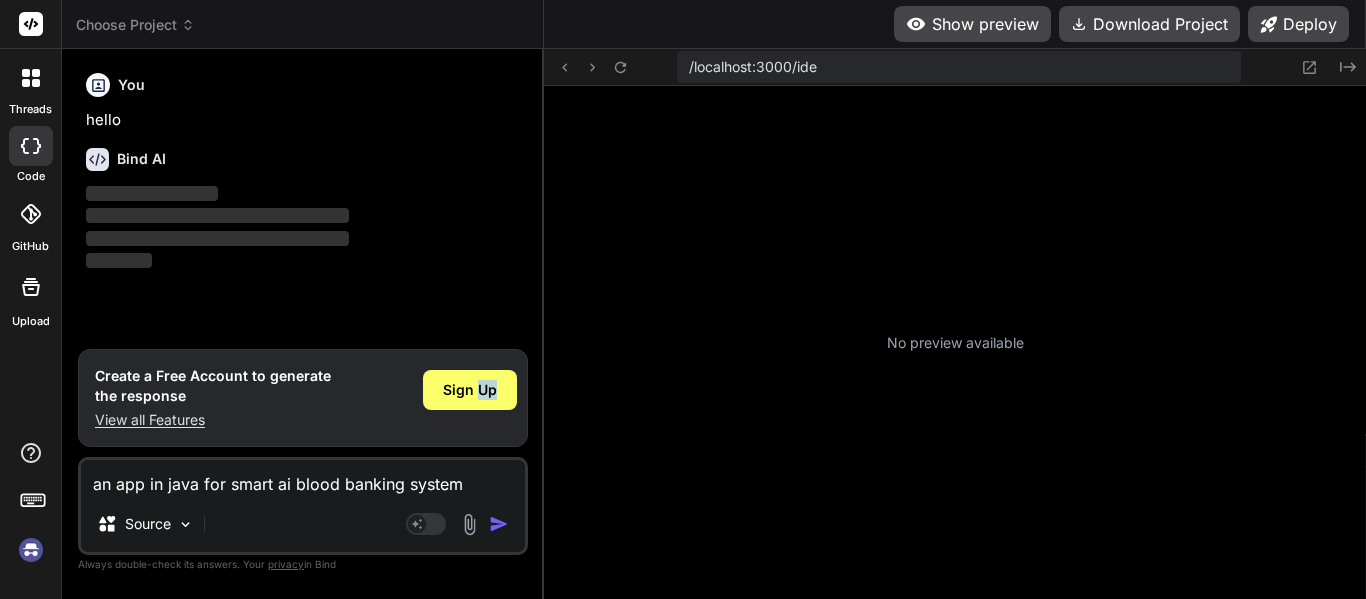 click on "Sign Up" at bounding box center (470, 398) 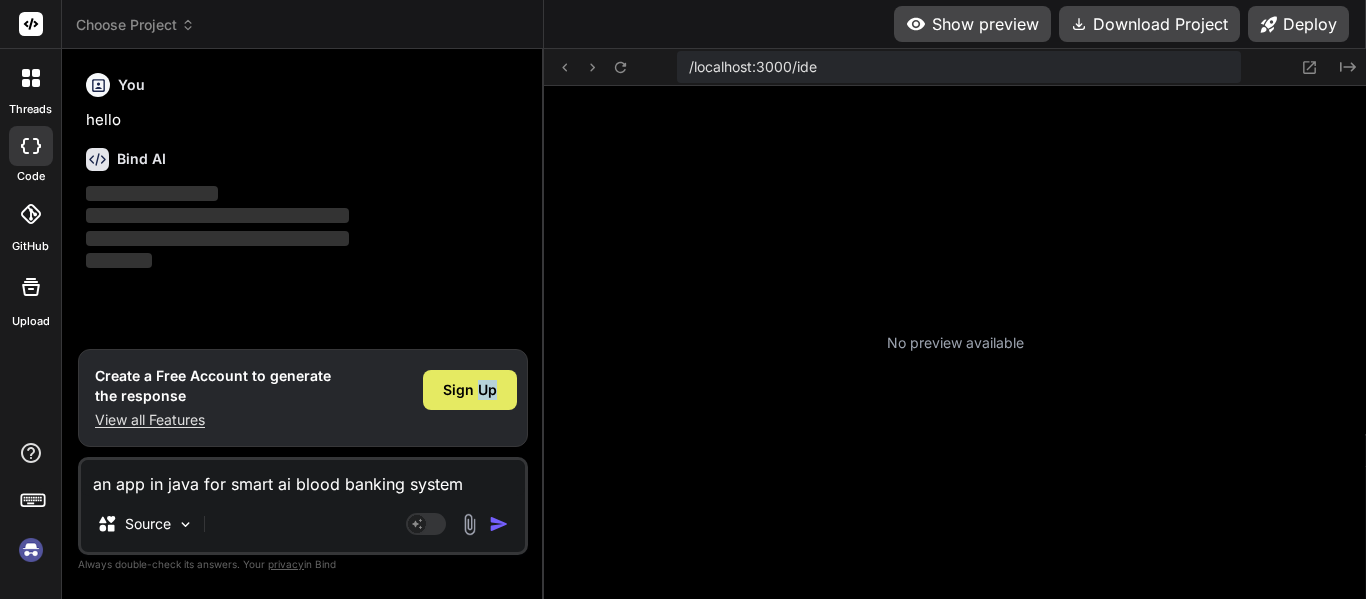 click on "Sign Up" at bounding box center [470, 390] 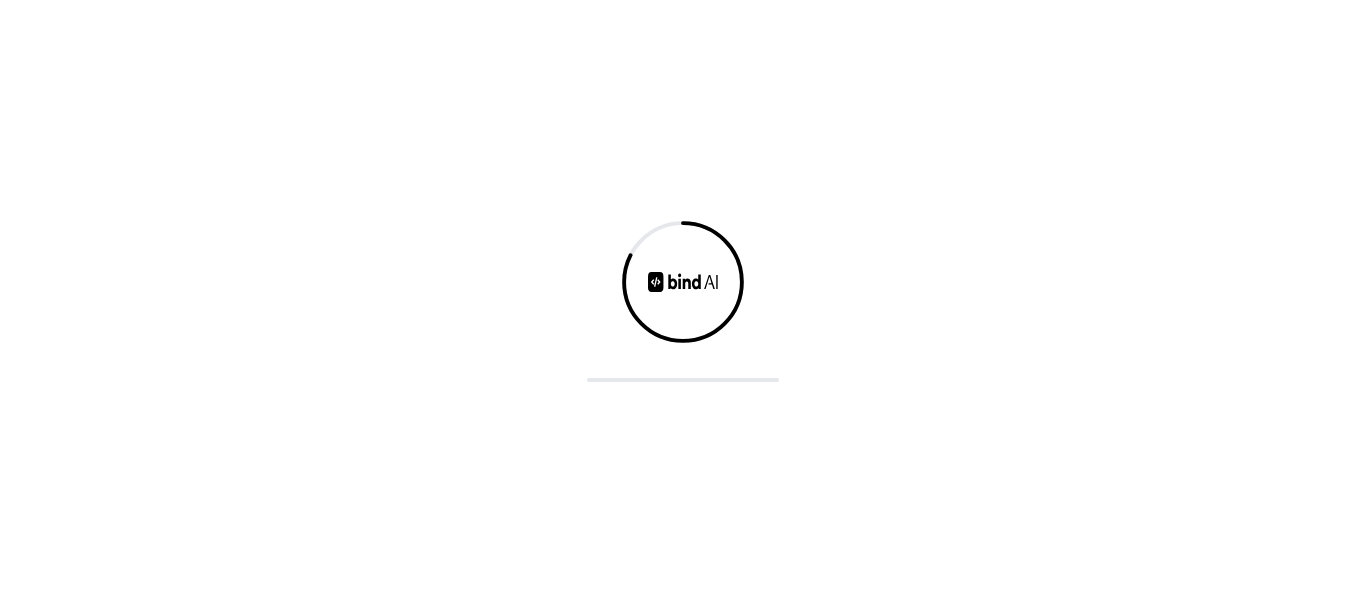 scroll, scrollTop: 0, scrollLeft: 0, axis: both 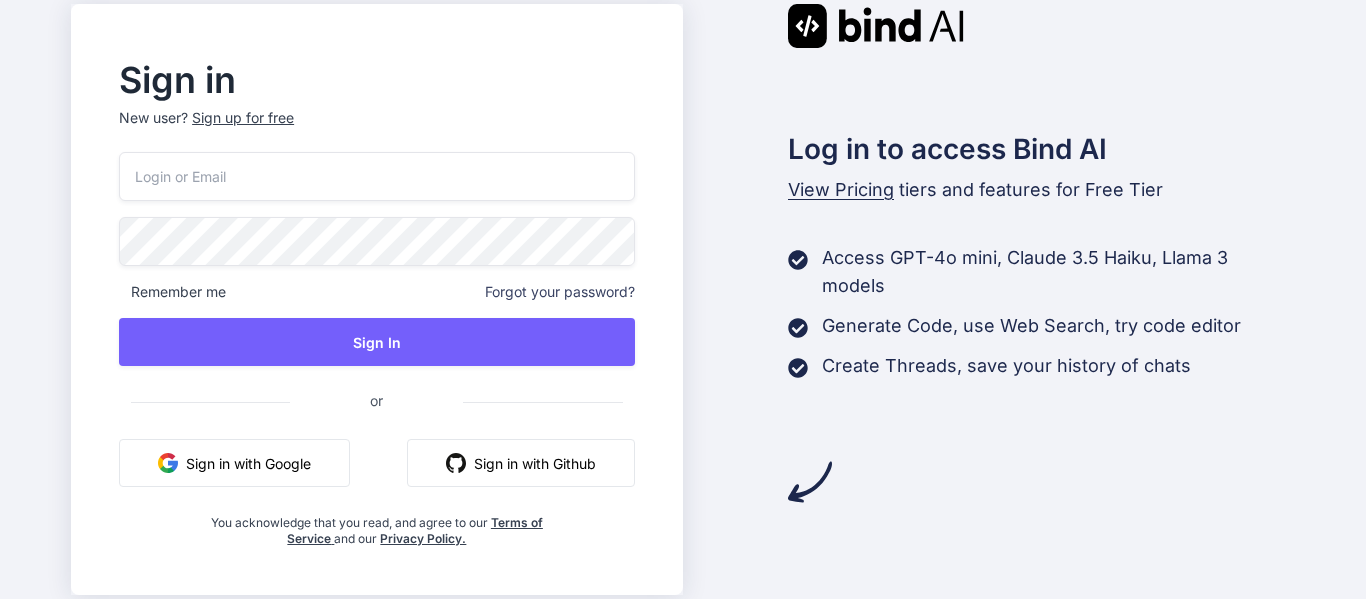 click at bounding box center (376, 176) 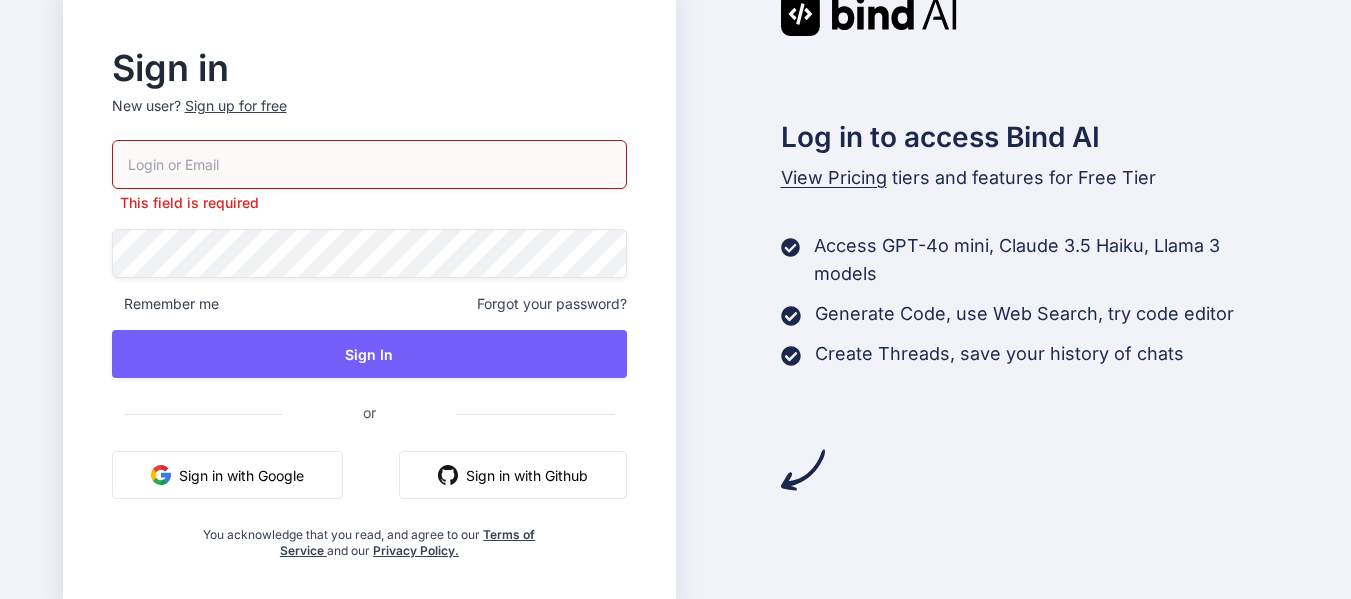 click on "This field is required Remember me Forgot your password? Sign In   or Sign in with Google Sign in with Github You acknowledge that you read, and agree to our   Terms of Service     and our   Privacy Policy." at bounding box center [369, 349] 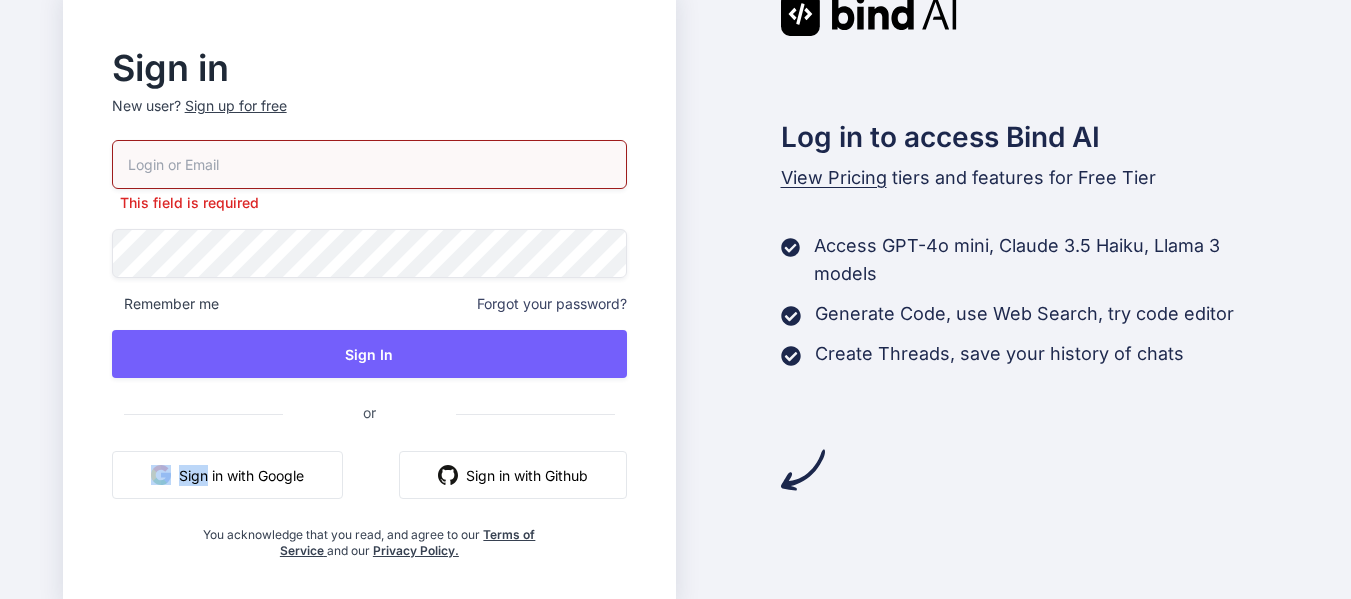 click on "This field is required Remember me Forgot your password? Sign In   or Sign in with Google Sign in with Github You acknowledge that you read, and agree to our   Terms of Service     and our   Privacy Policy." at bounding box center [369, 349] 